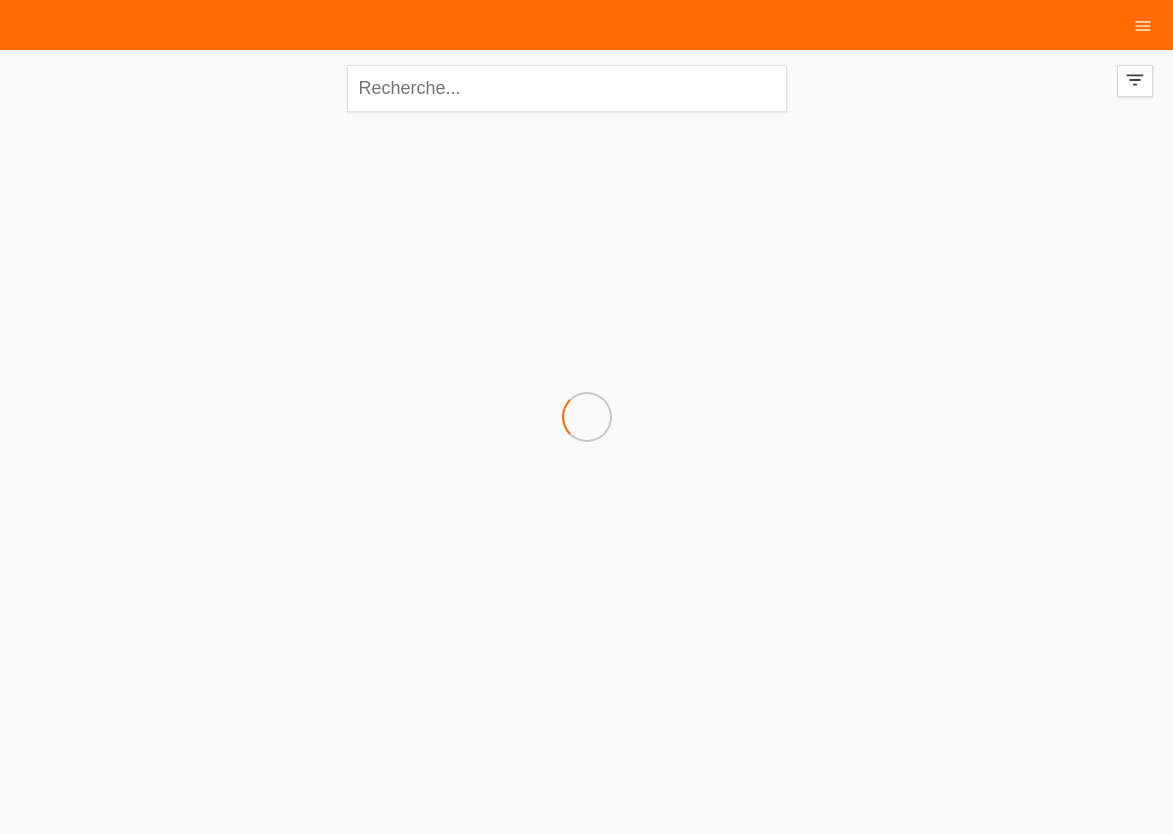 scroll, scrollTop: 0, scrollLeft: 0, axis: both 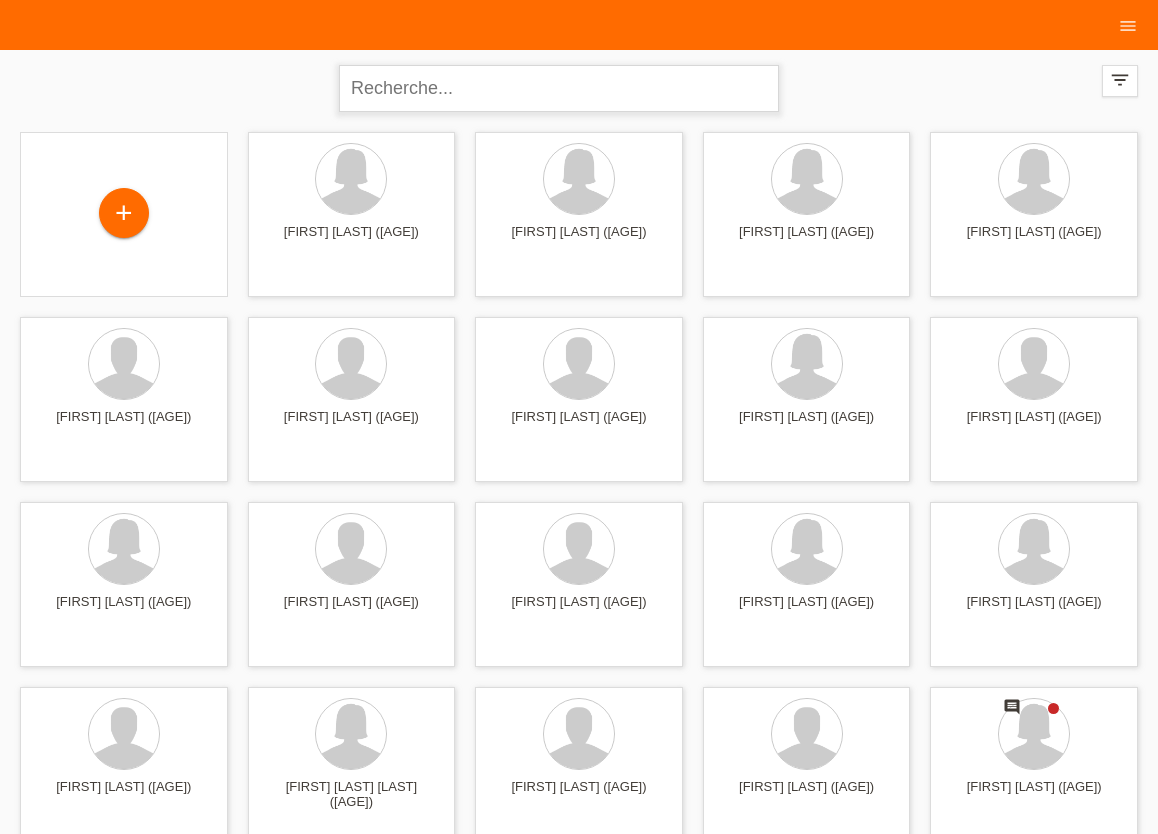 click at bounding box center (559, 88) 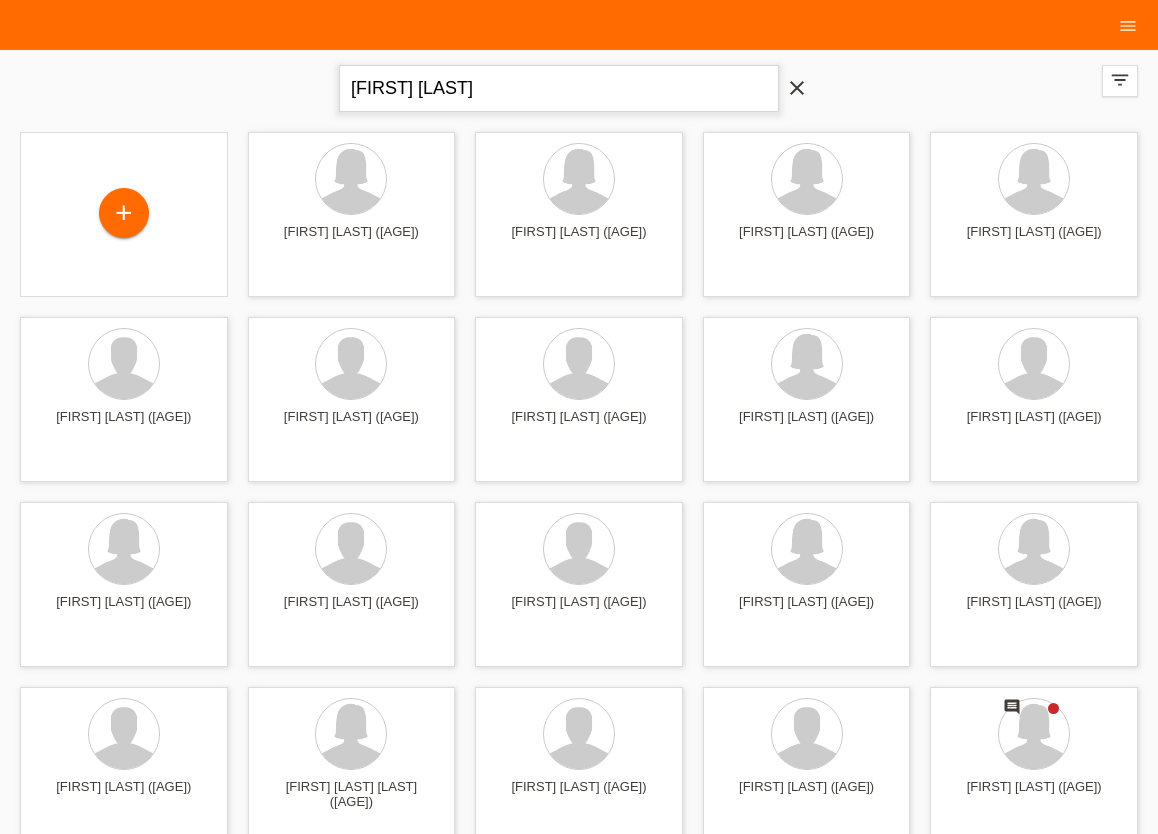 type on "MARIA CARMELA" 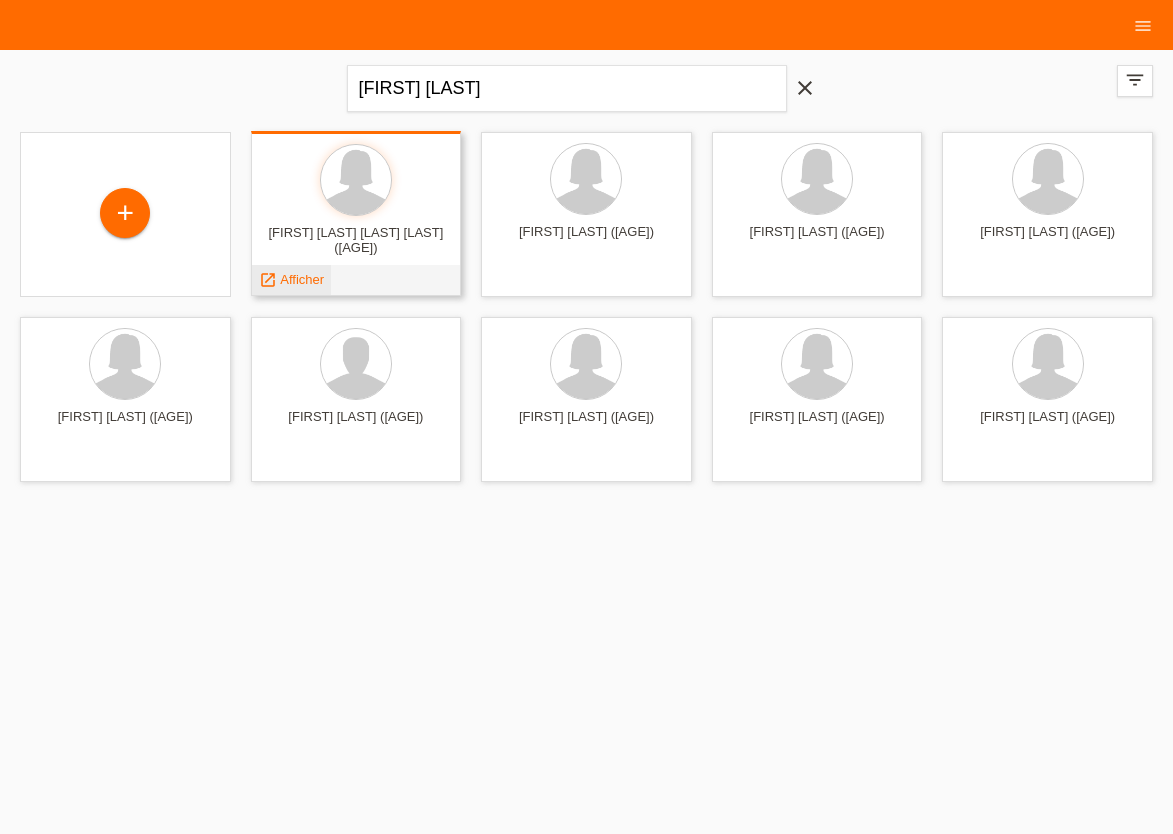 click on "Afficher" at bounding box center [302, 279] 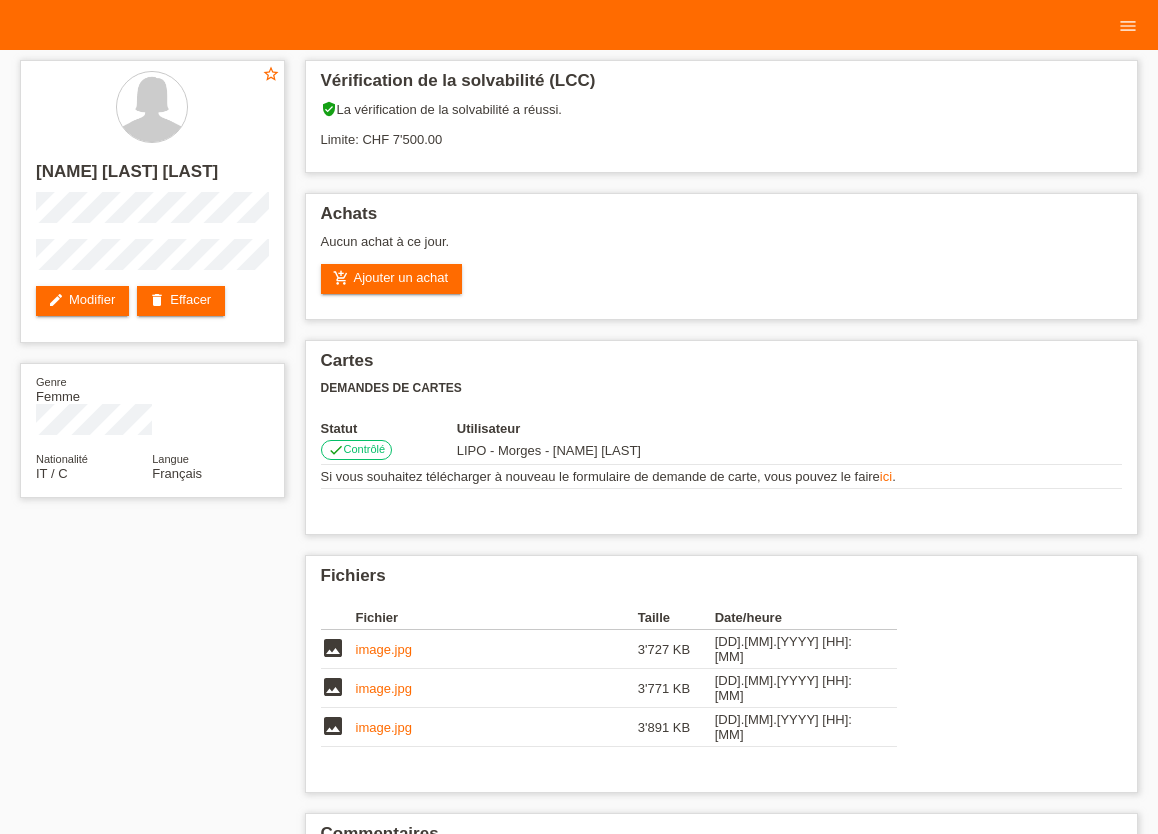 scroll, scrollTop: 0, scrollLeft: 0, axis: both 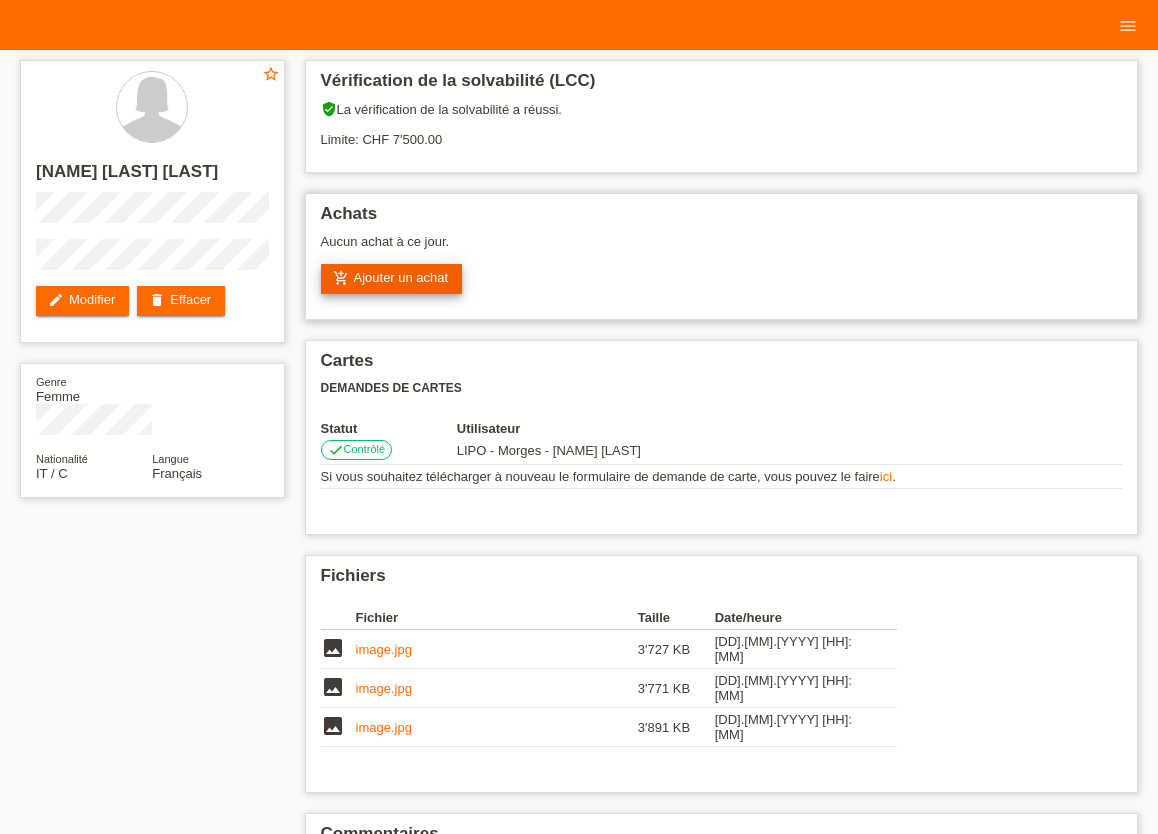 click on "add_shopping_cart  Ajouter un achat" at bounding box center (392, 279) 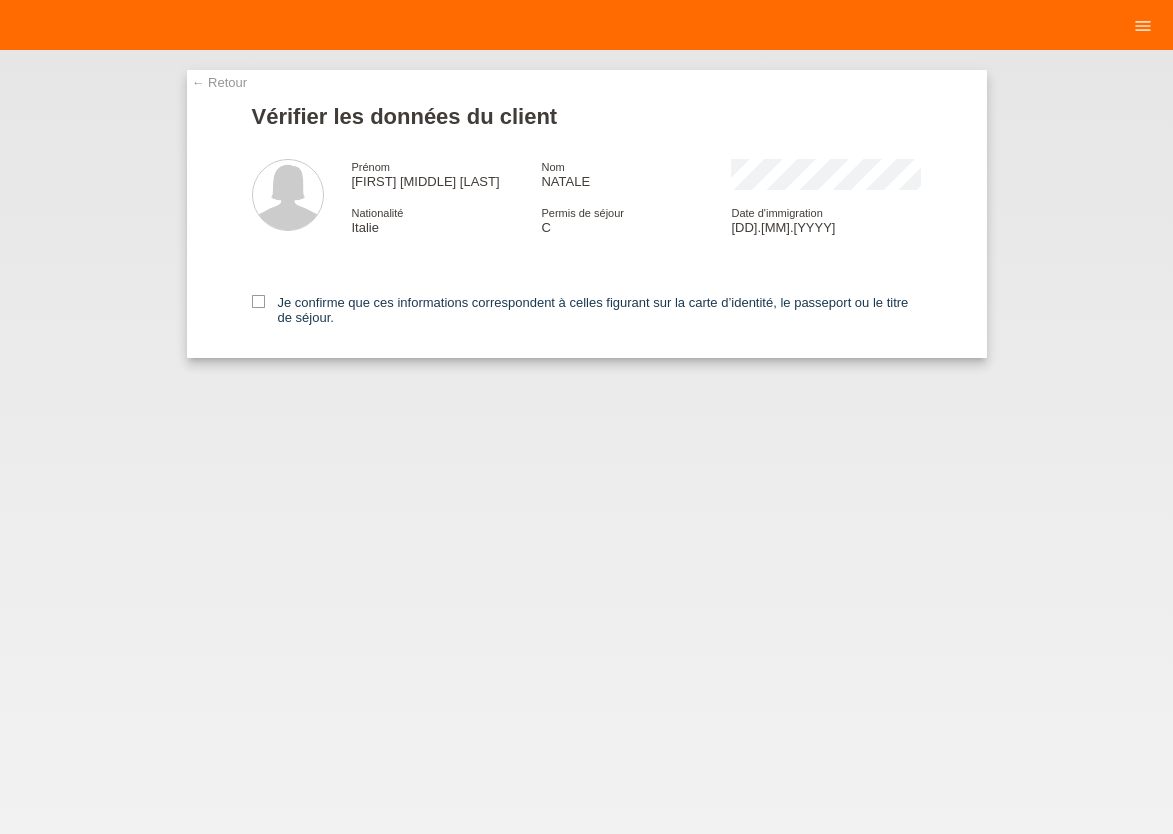 scroll, scrollTop: 0, scrollLeft: 0, axis: both 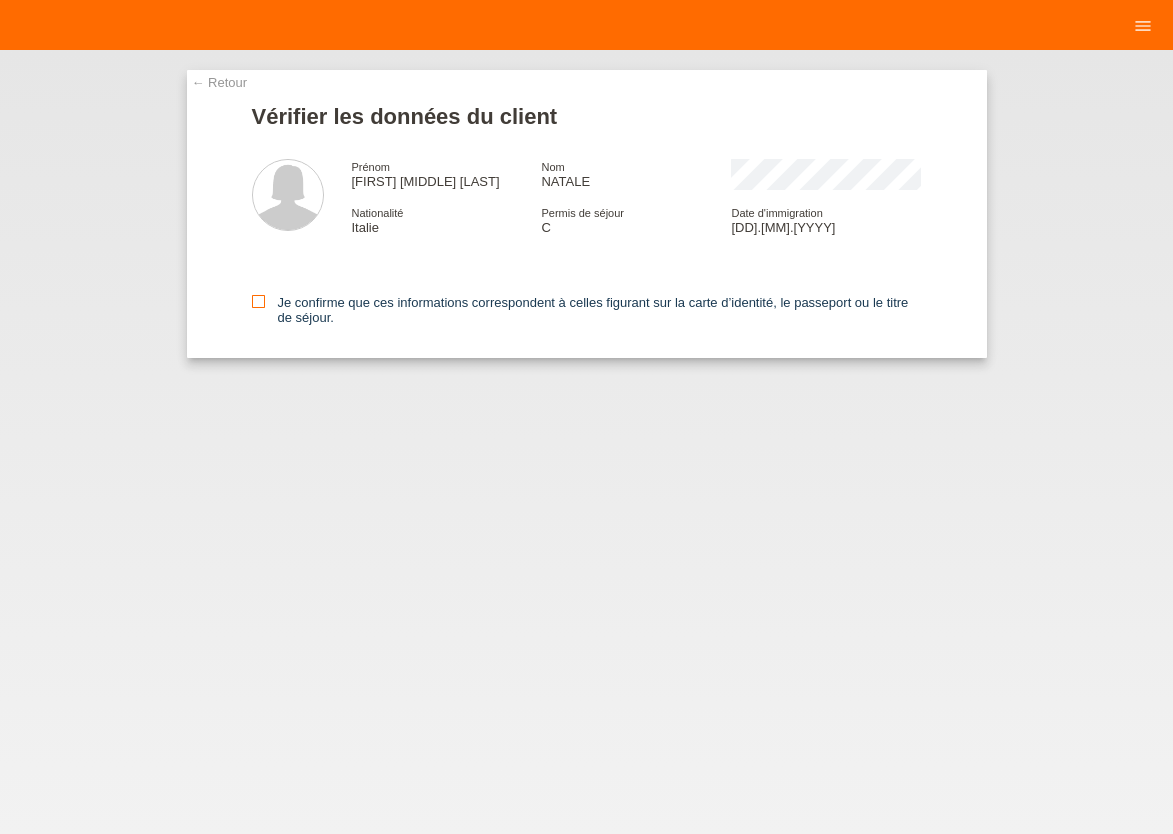 click at bounding box center (258, 301) 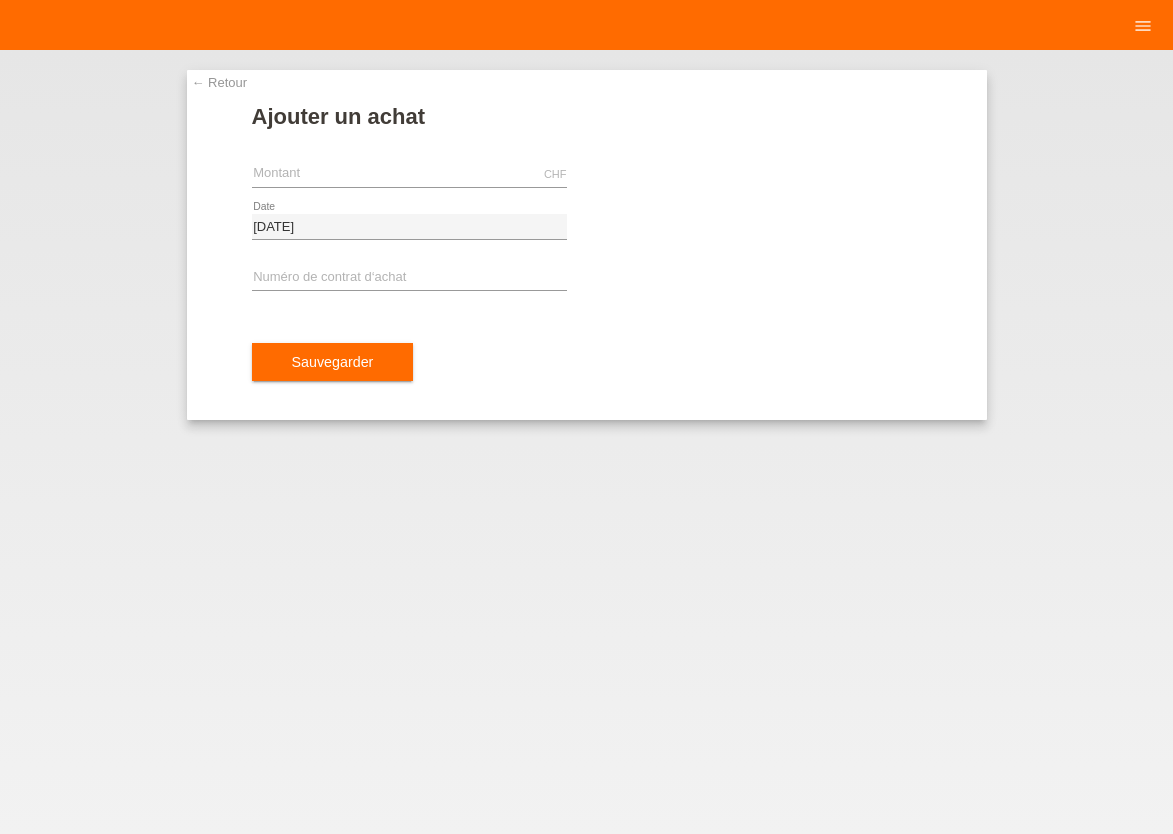 scroll, scrollTop: 0, scrollLeft: 0, axis: both 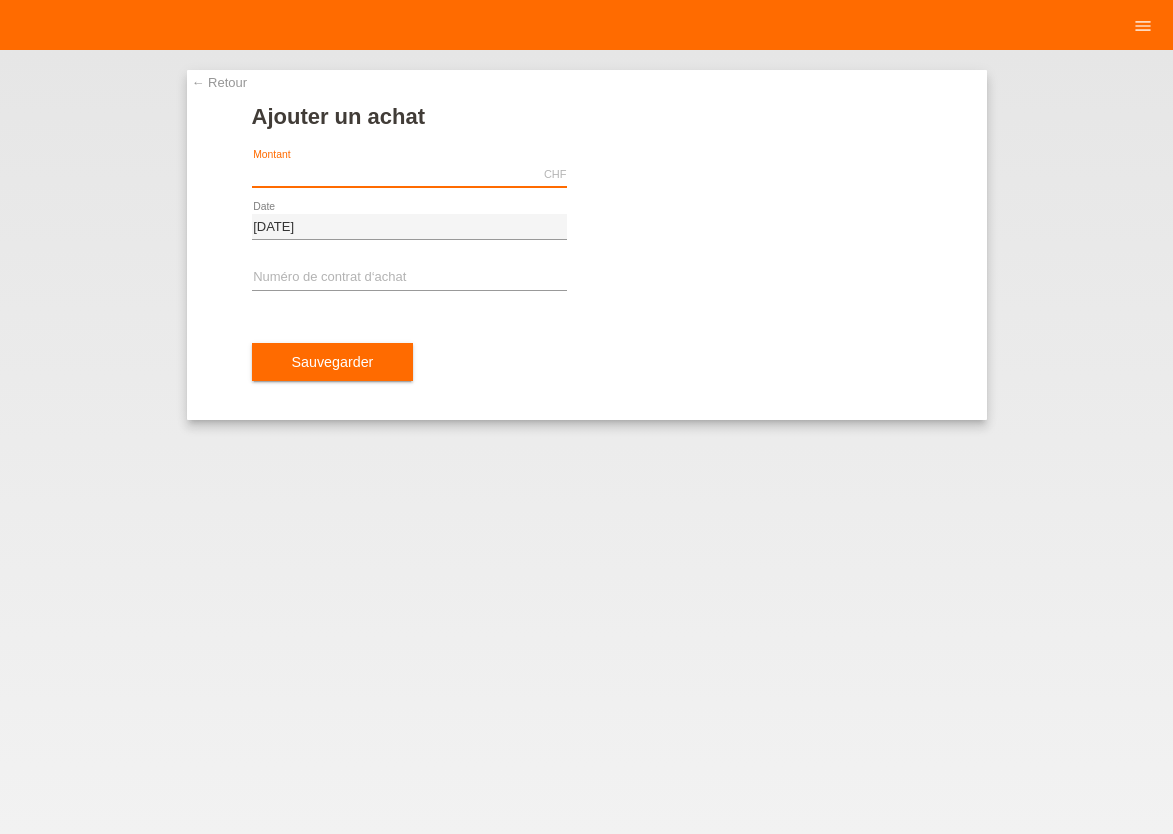 click at bounding box center (409, 174) 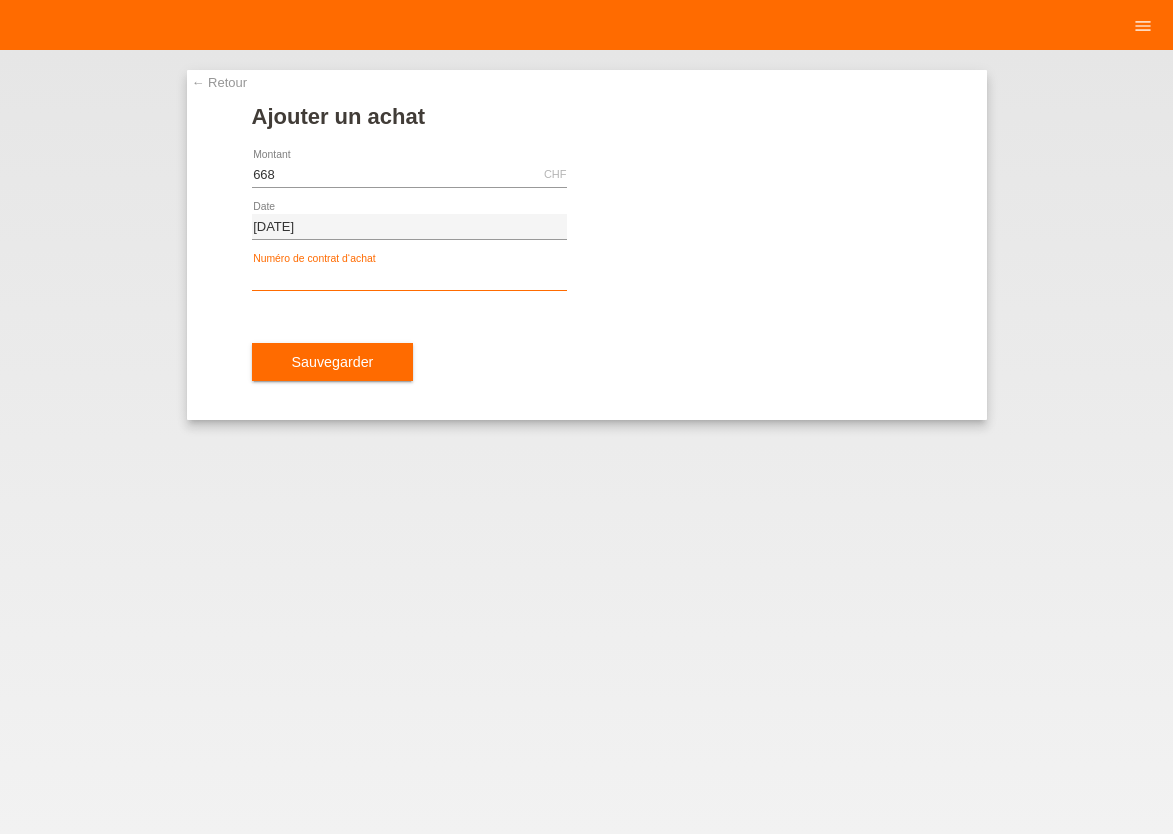 type on "668.00" 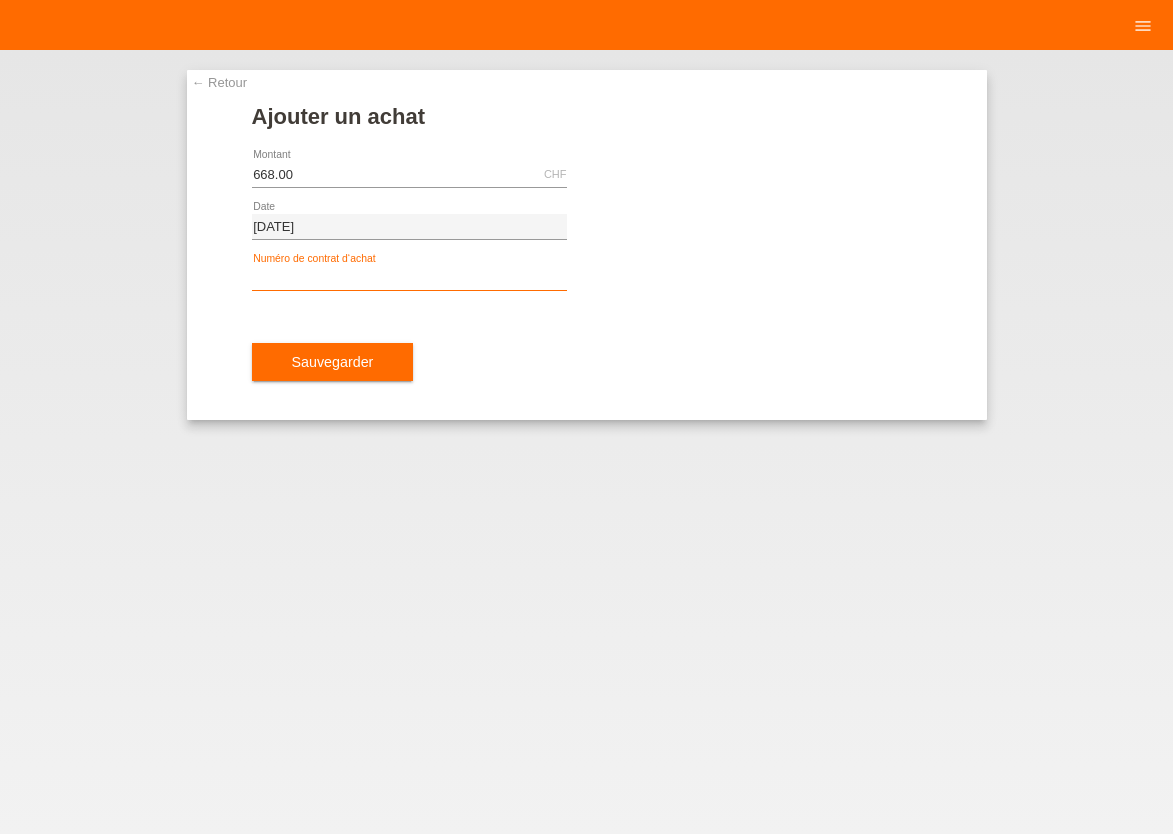 click at bounding box center (409, 278) 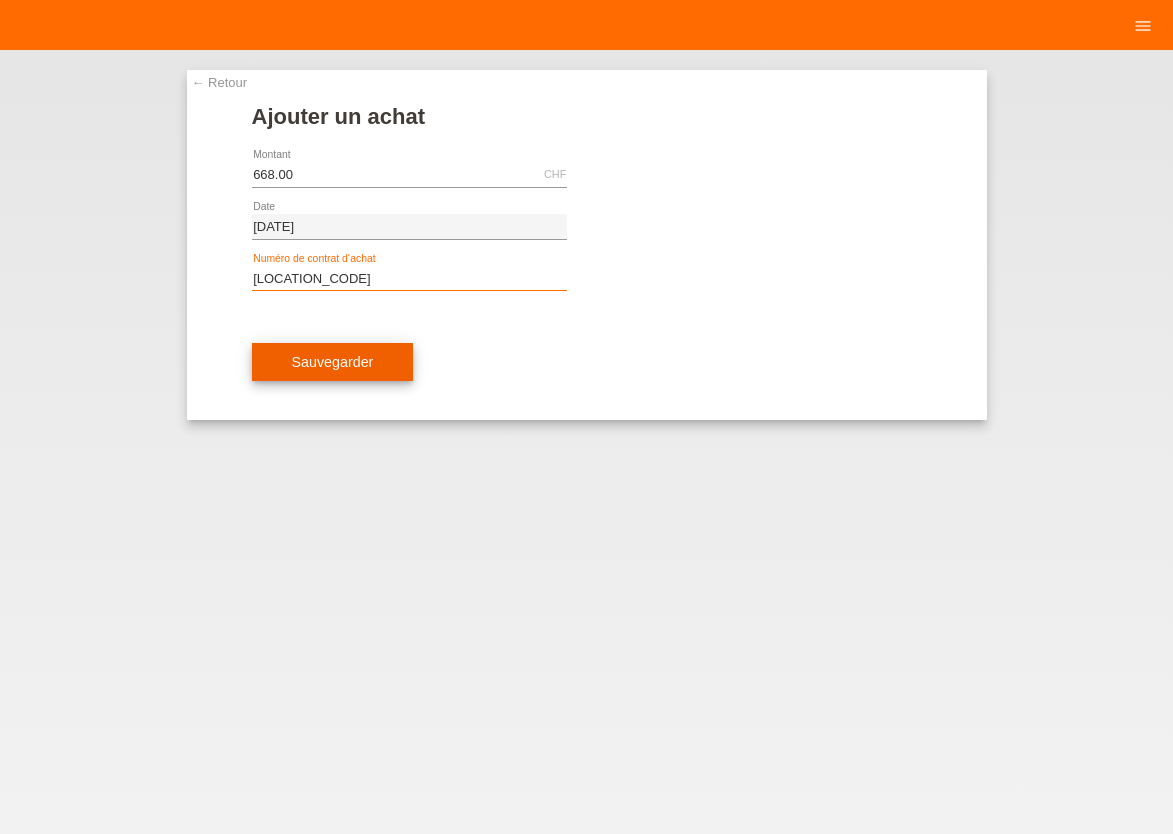 type on "XU0D7T" 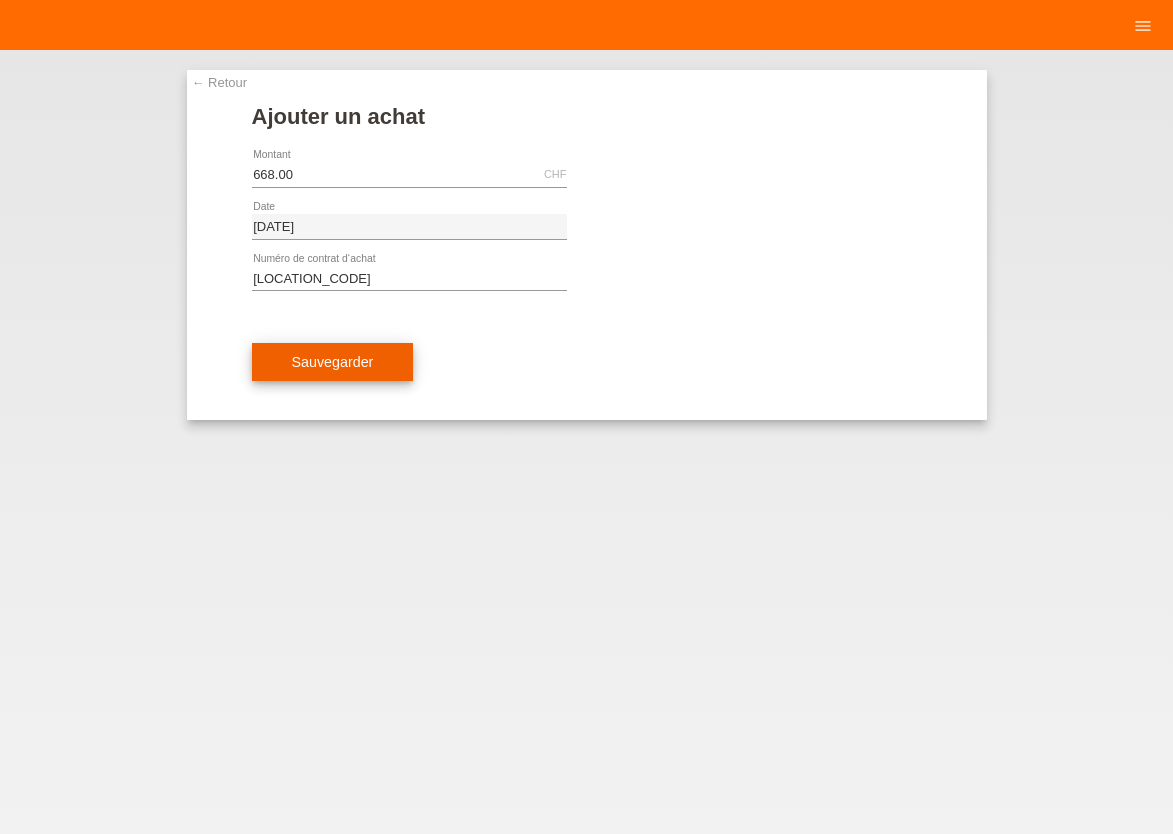 click on "Sauvegarder" at bounding box center [333, 362] 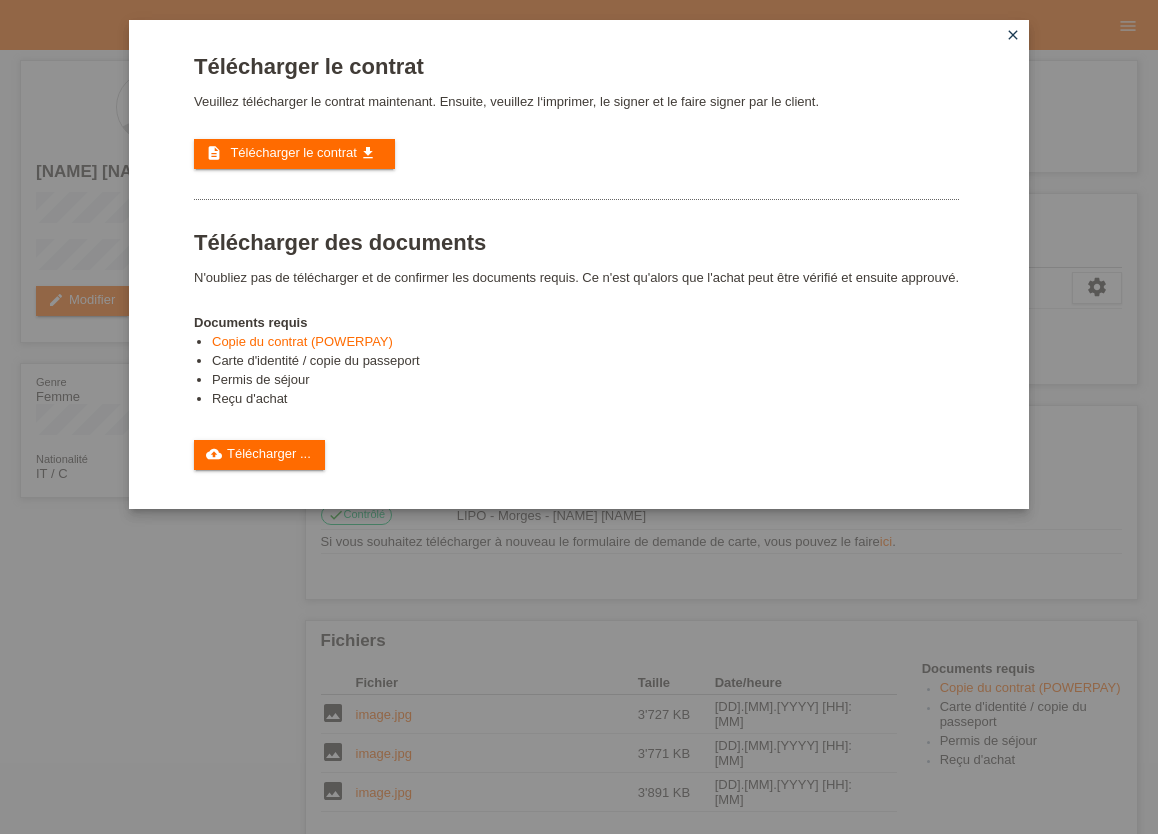 scroll, scrollTop: 0, scrollLeft: 0, axis: both 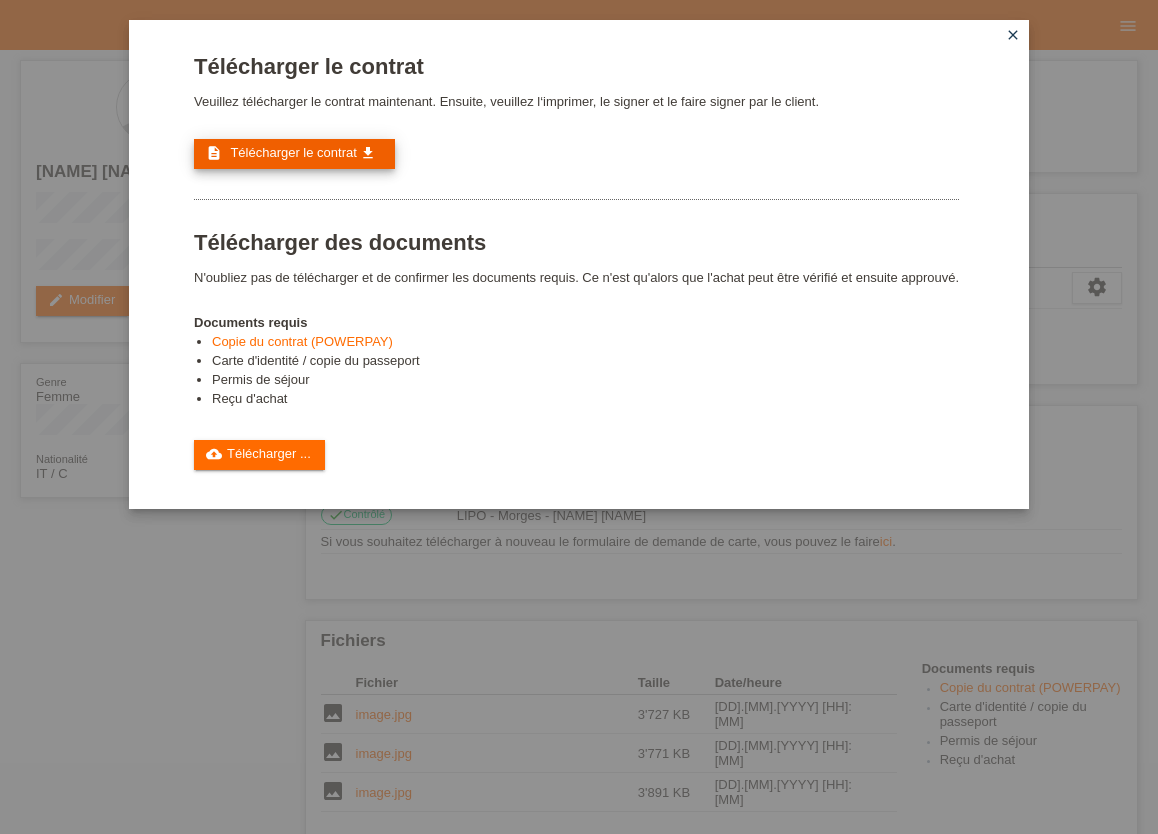 click on "Télécharger le contrat" at bounding box center (293, 152) 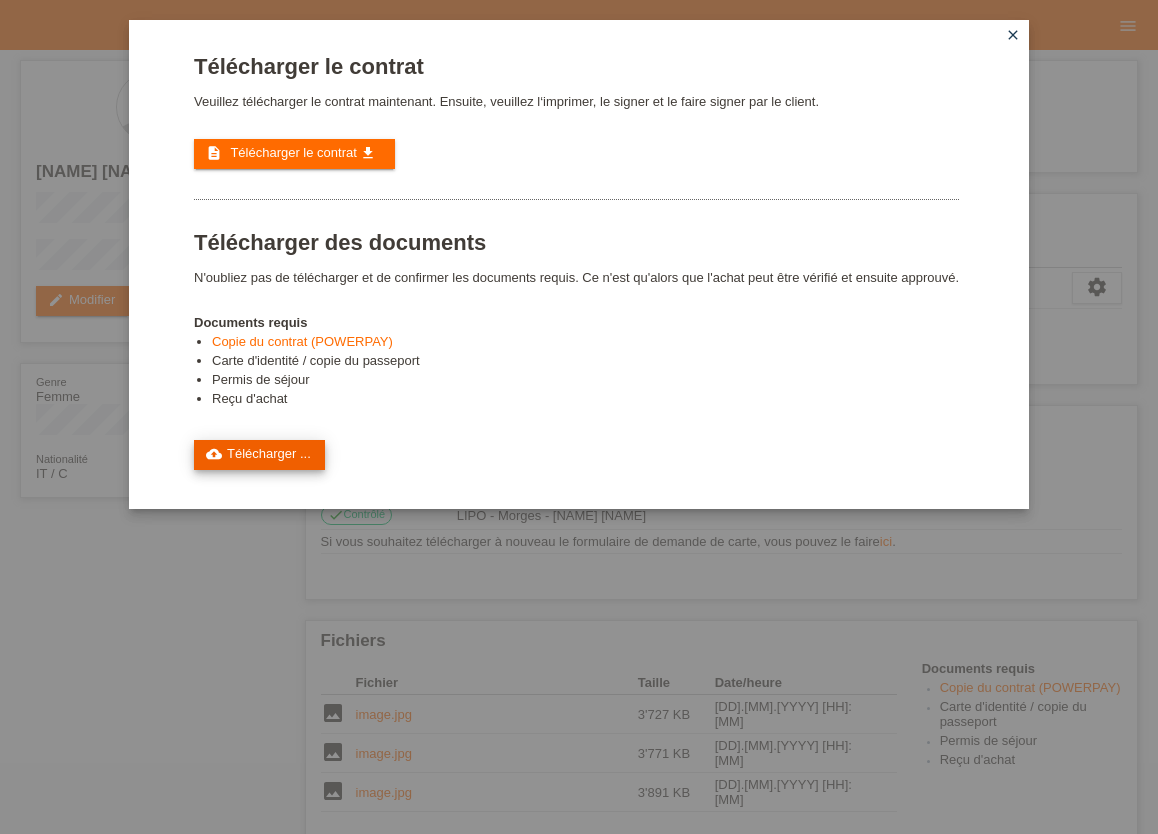 click on "cloud_upload  Télécharger ..." at bounding box center (259, 455) 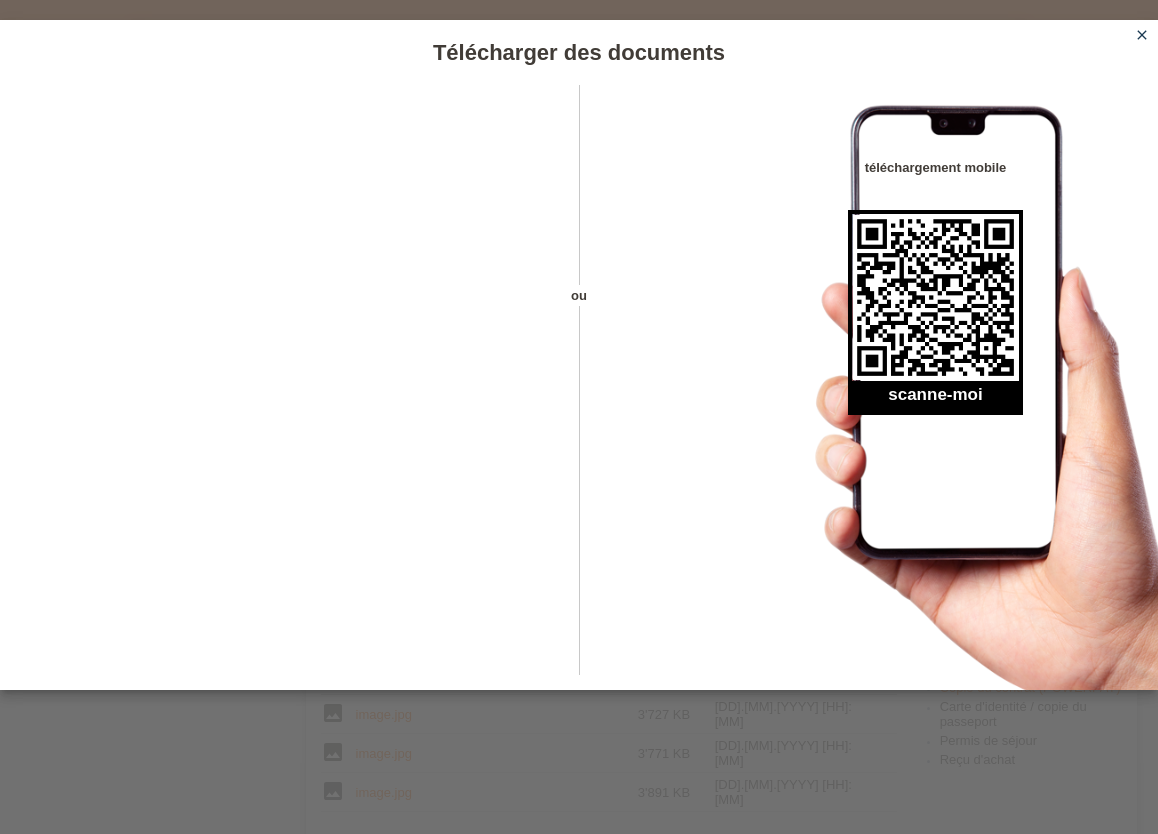 click on "close" at bounding box center [1142, 35] 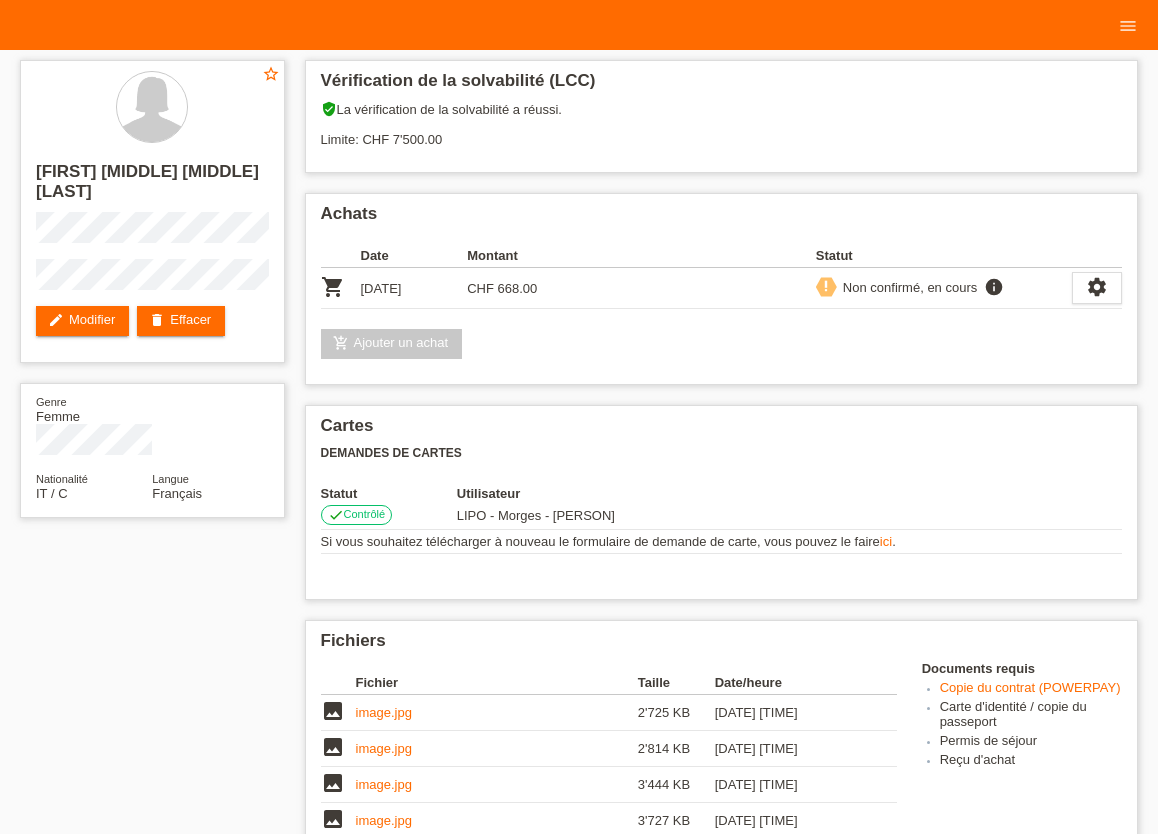 scroll, scrollTop: 0, scrollLeft: 0, axis: both 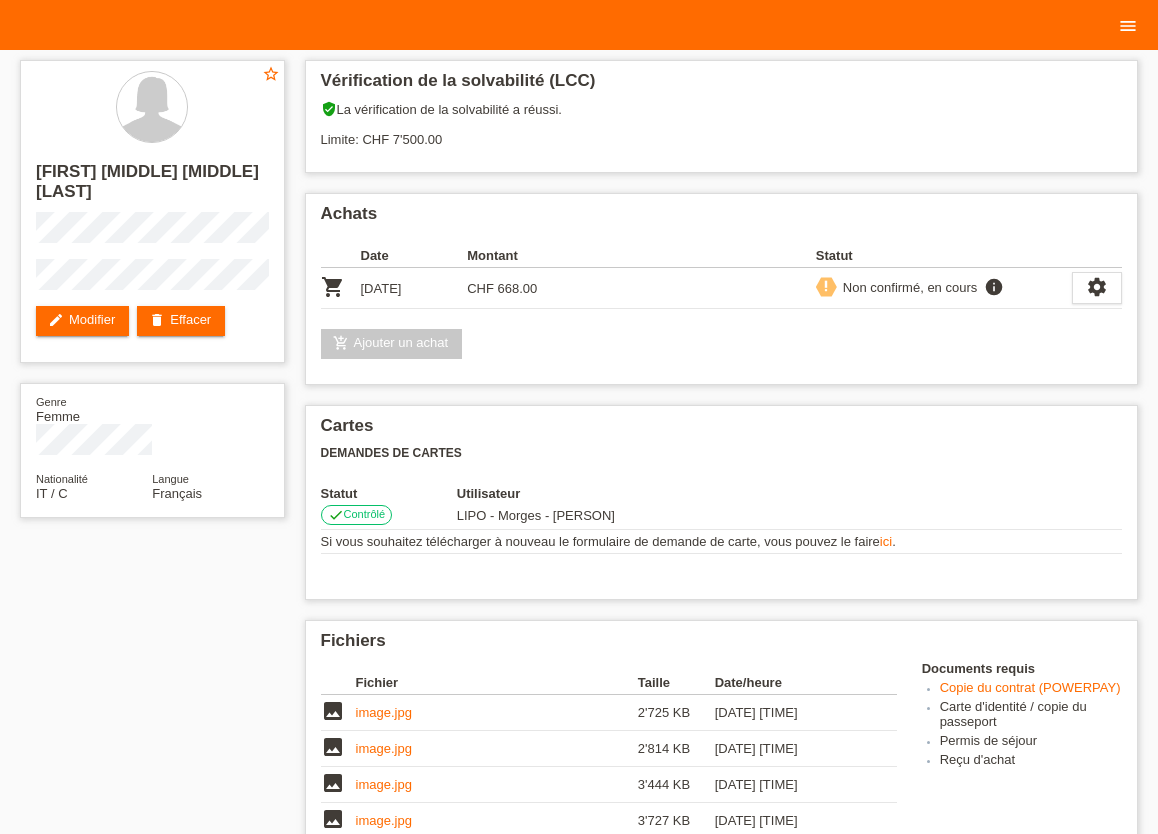 click on "menu" at bounding box center [1128, 26] 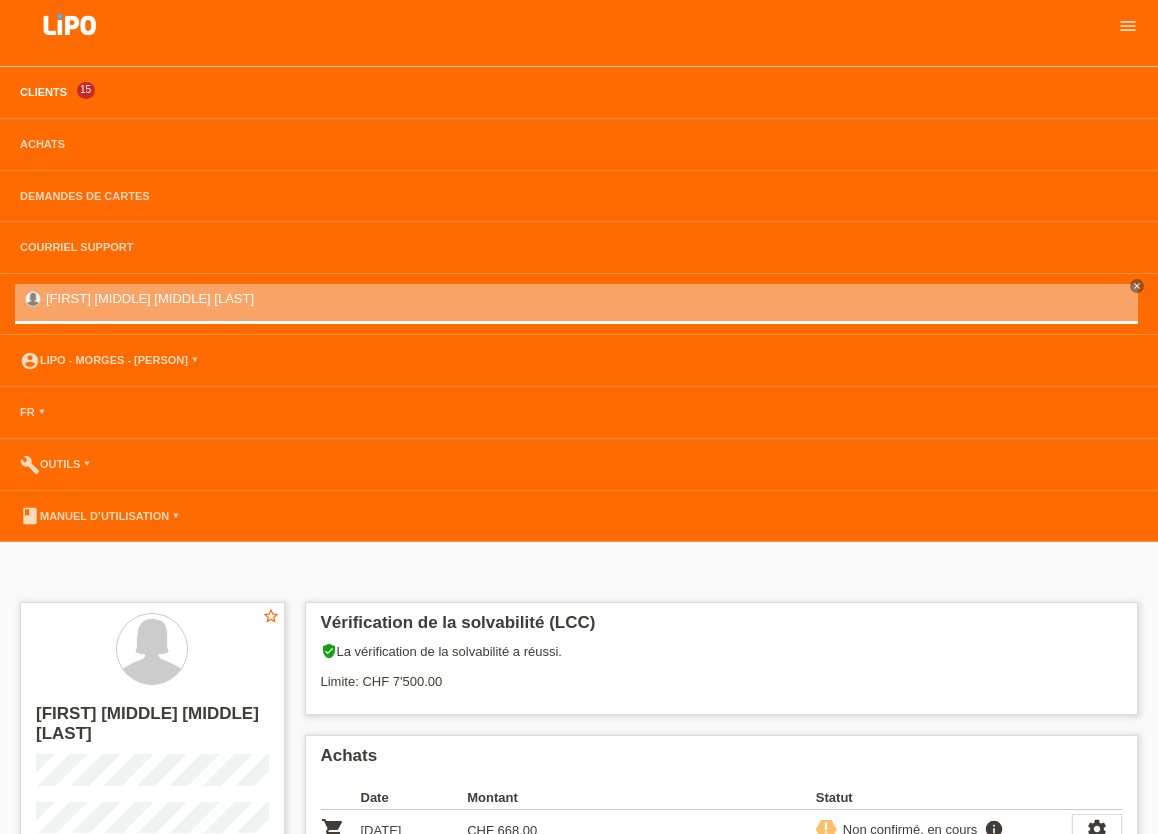 click on "Clients" at bounding box center [43, 92] 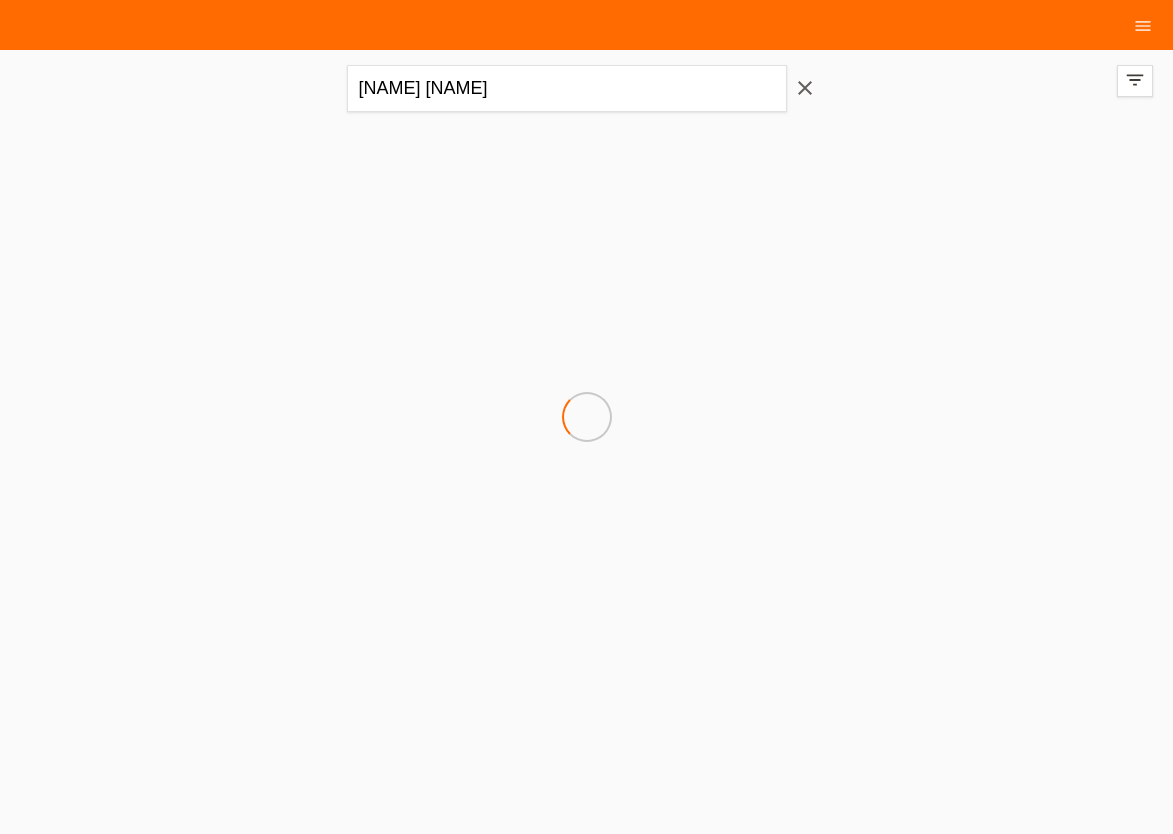 scroll, scrollTop: 0, scrollLeft: 0, axis: both 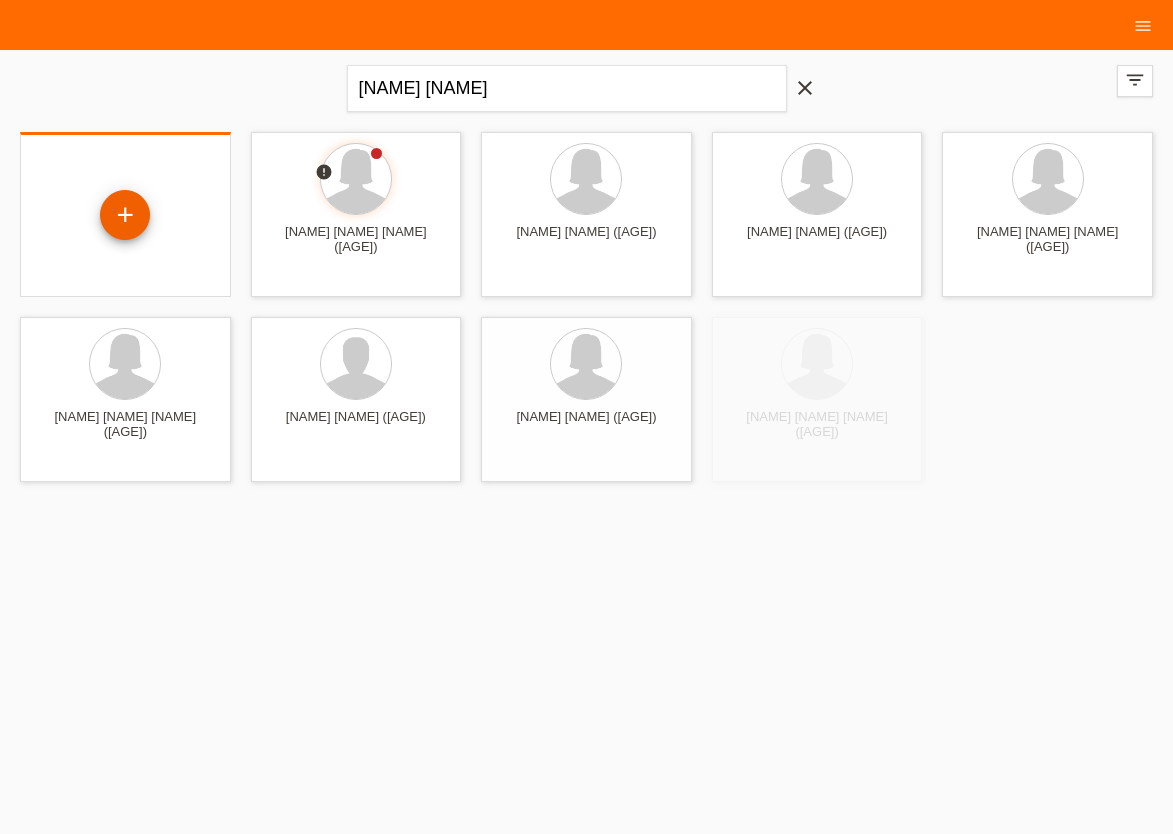 click on "+" at bounding box center (125, 215) 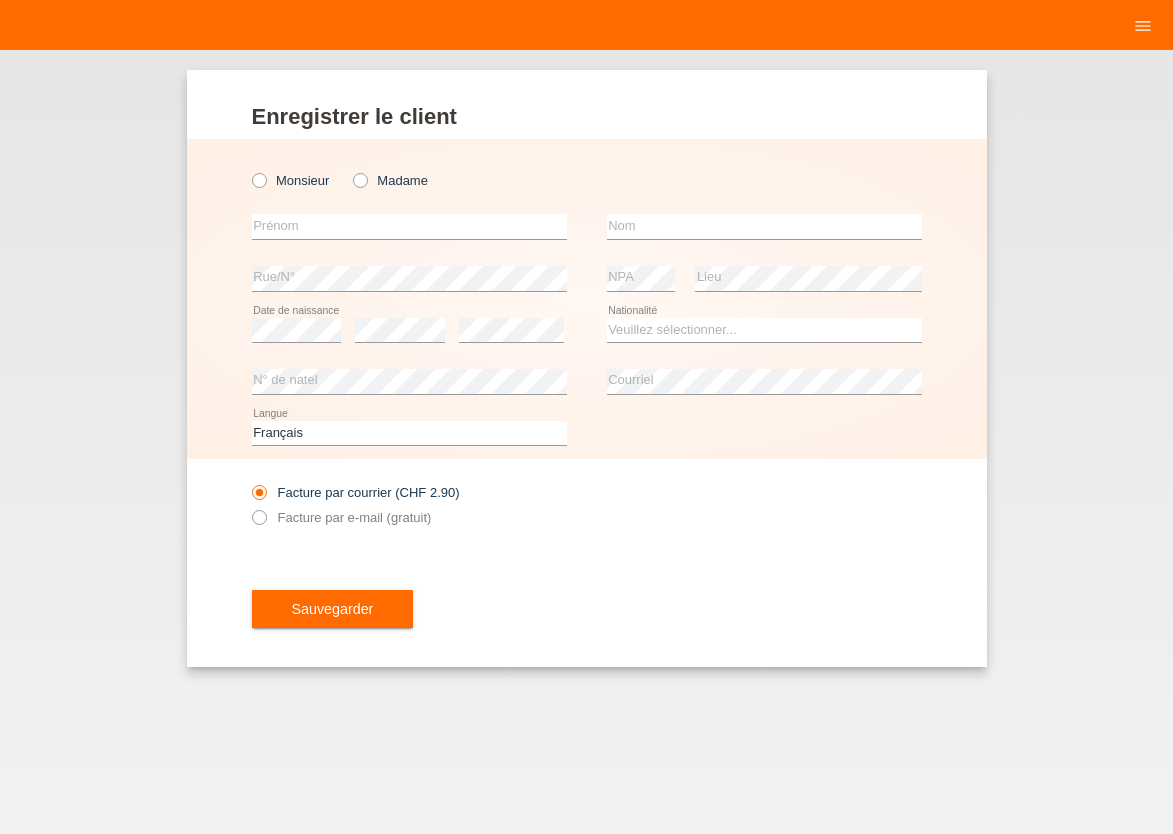 scroll, scrollTop: 0, scrollLeft: 0, axis: both 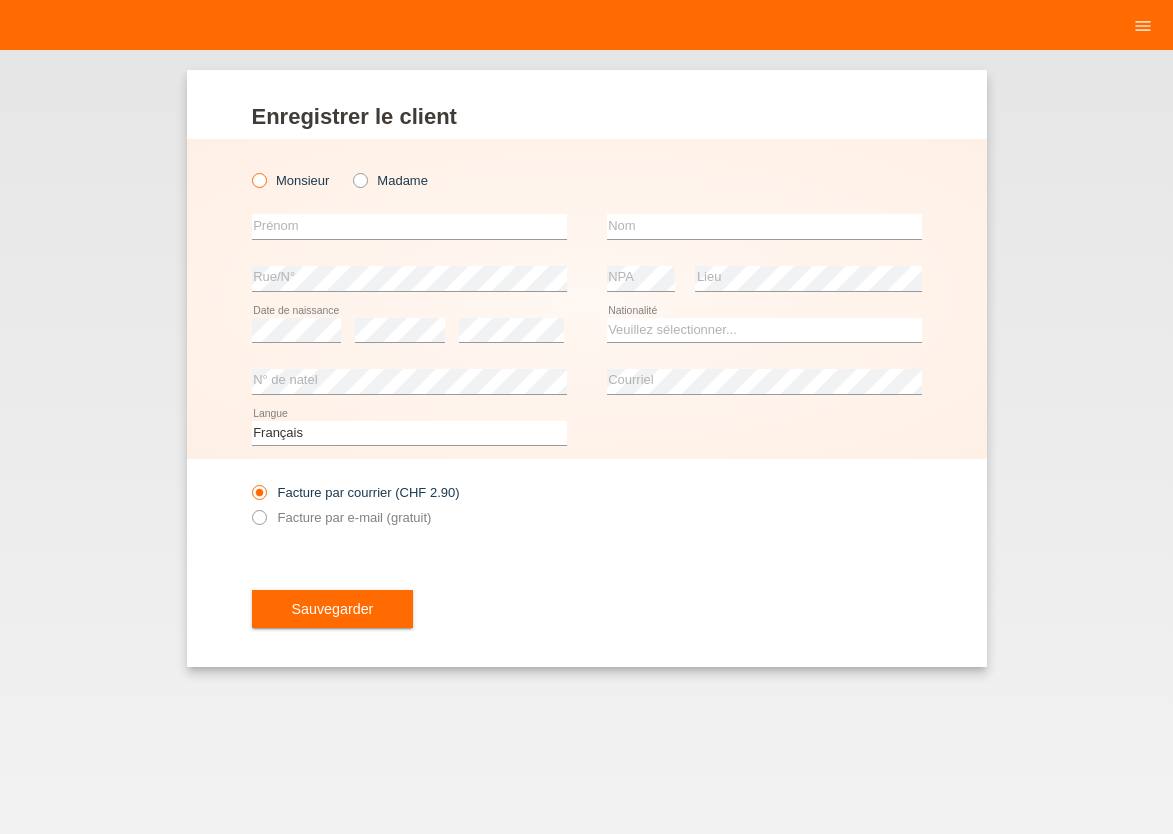 click at bounding box center (248, 170) 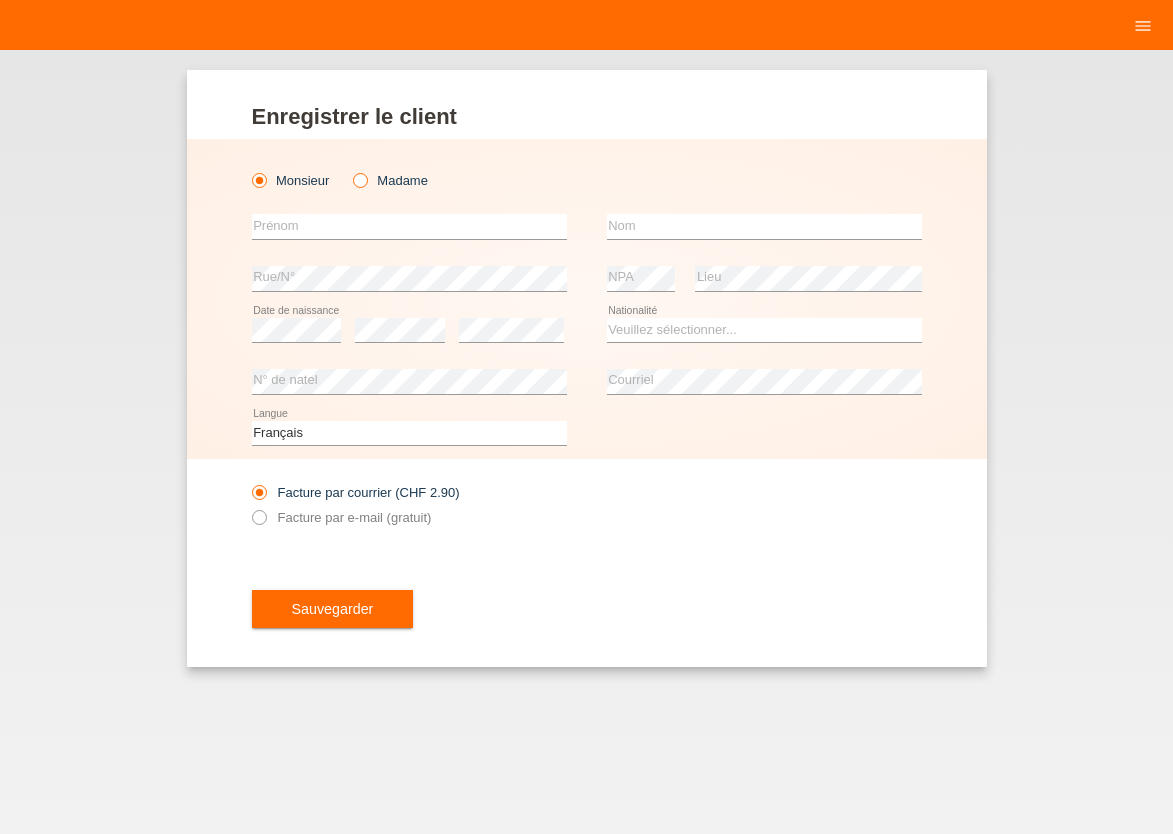 click at bounding box center [350, 170] 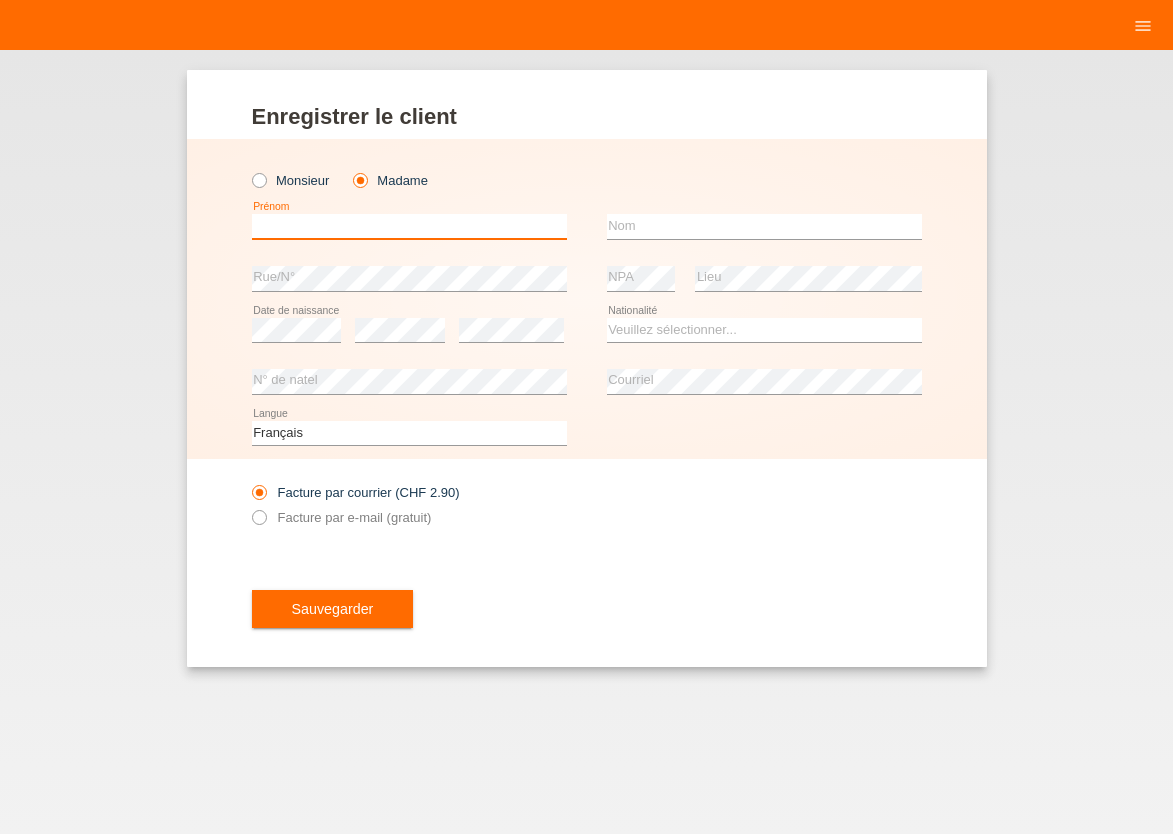 click at bounding box center (409, 226) 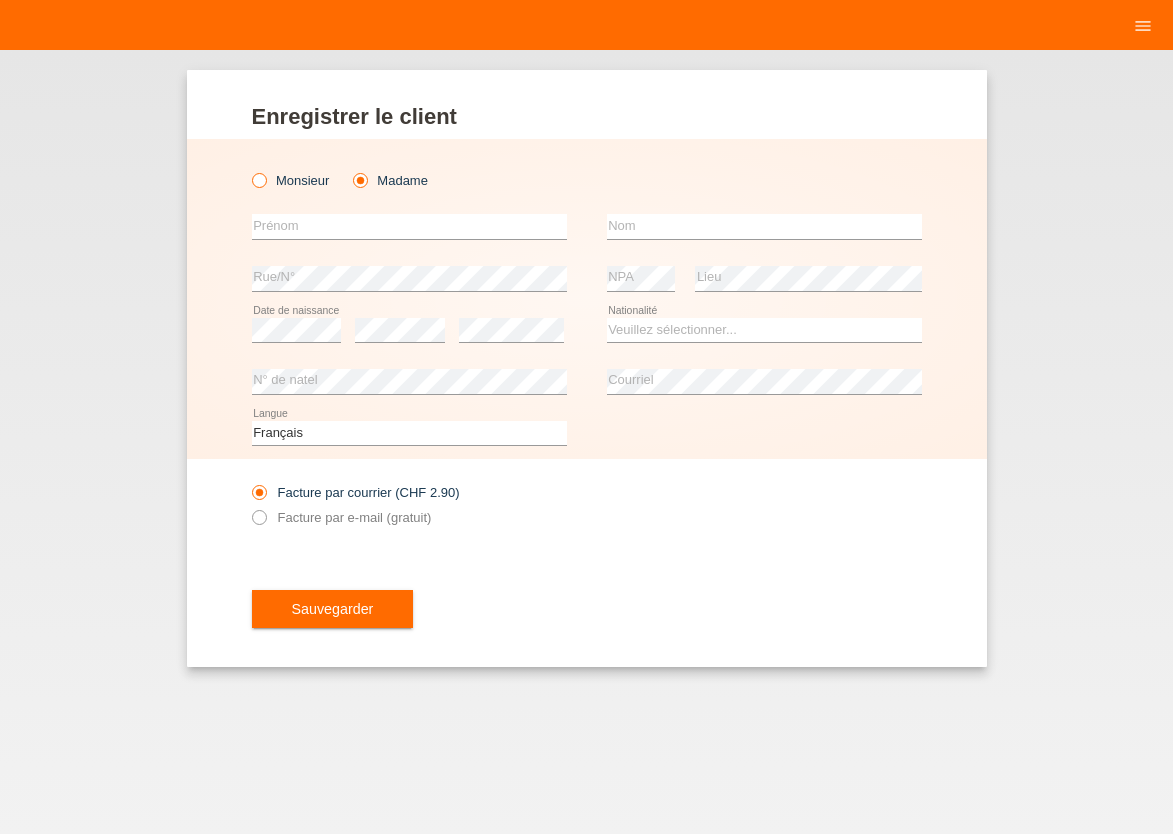 click at bounding box center [248, 170] 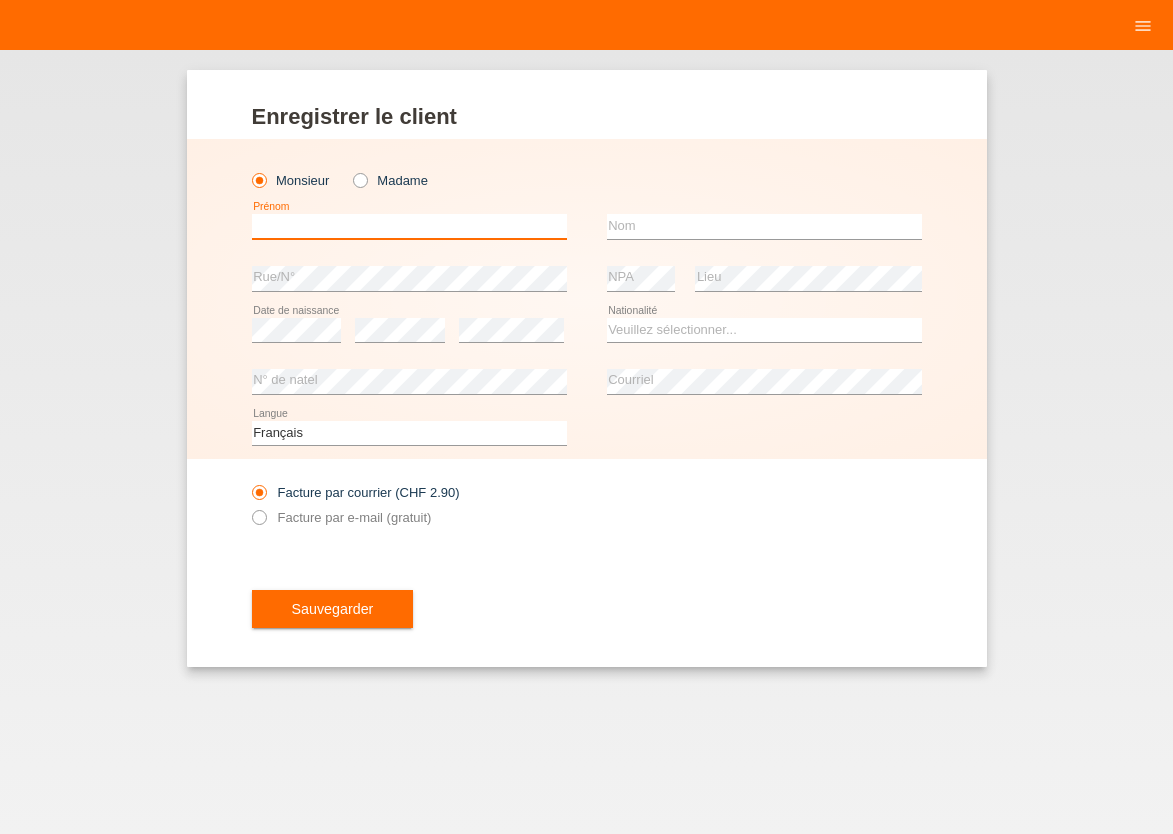 click at bounding box center [409, 226] 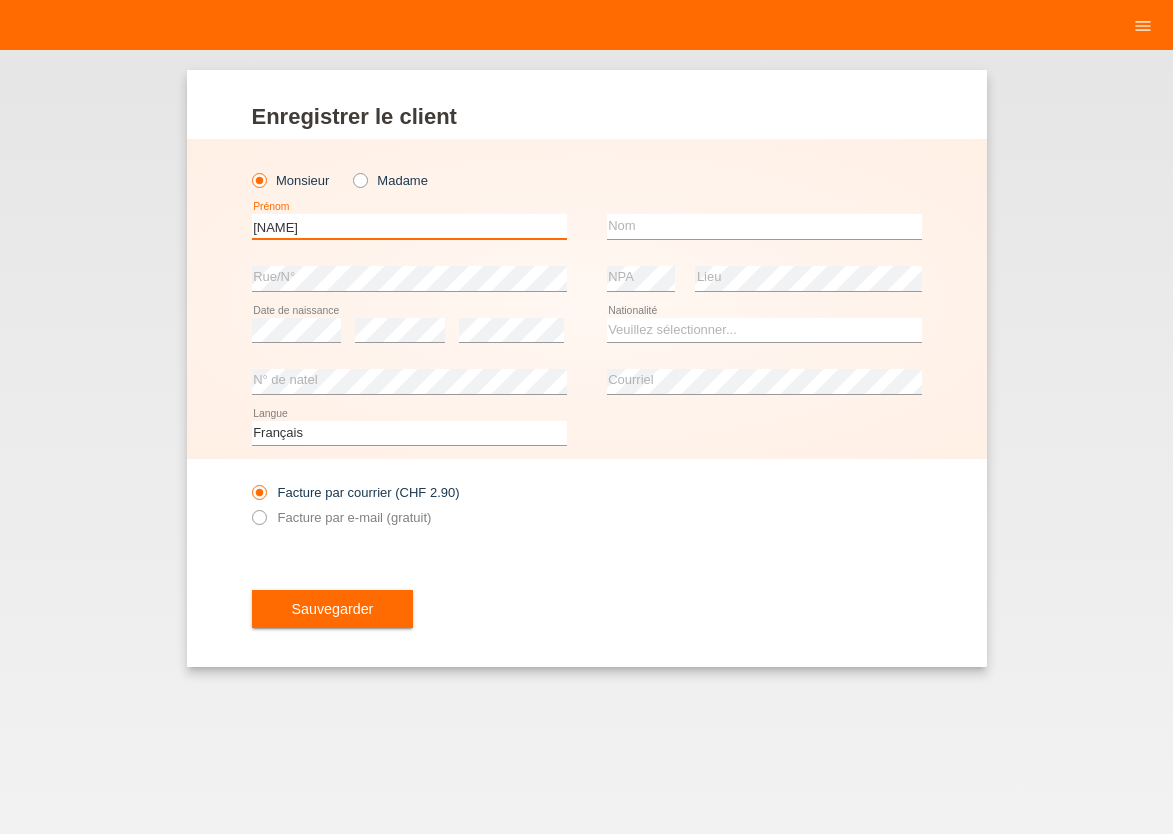 type on "AMERICO" 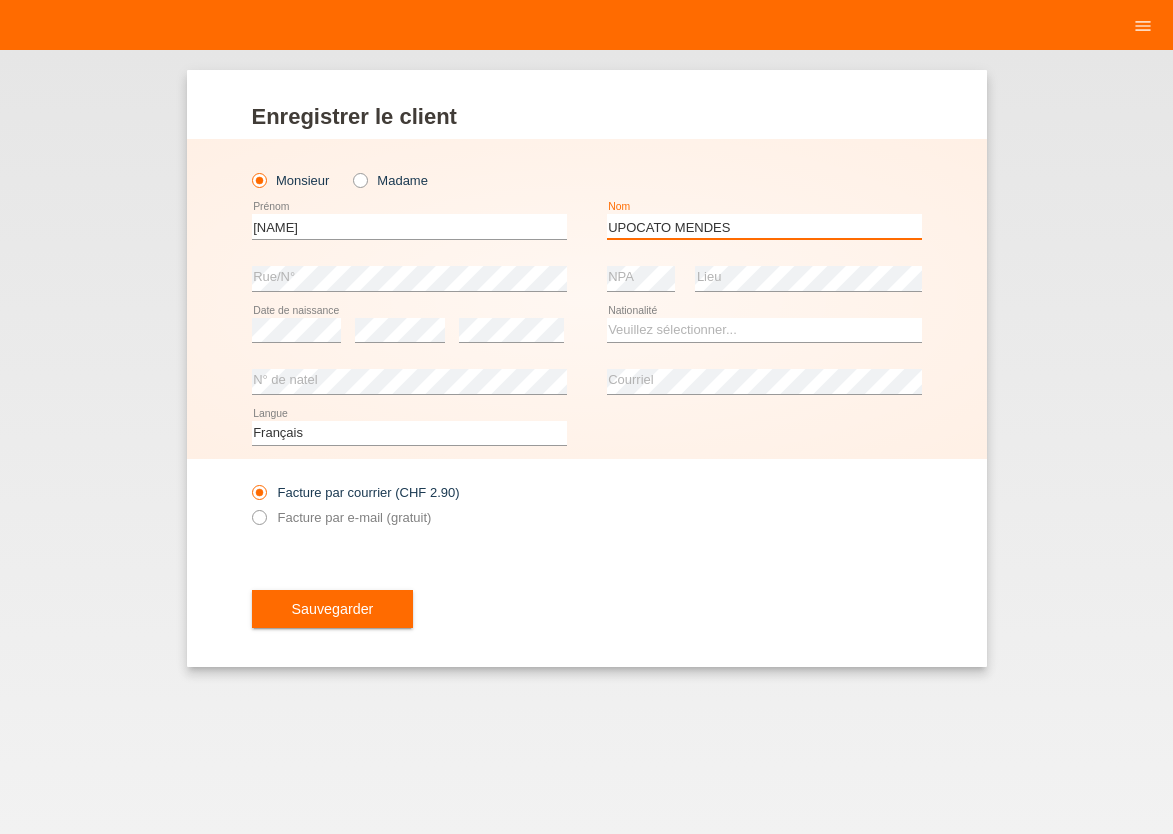 type on "UPOCATO MENDES" 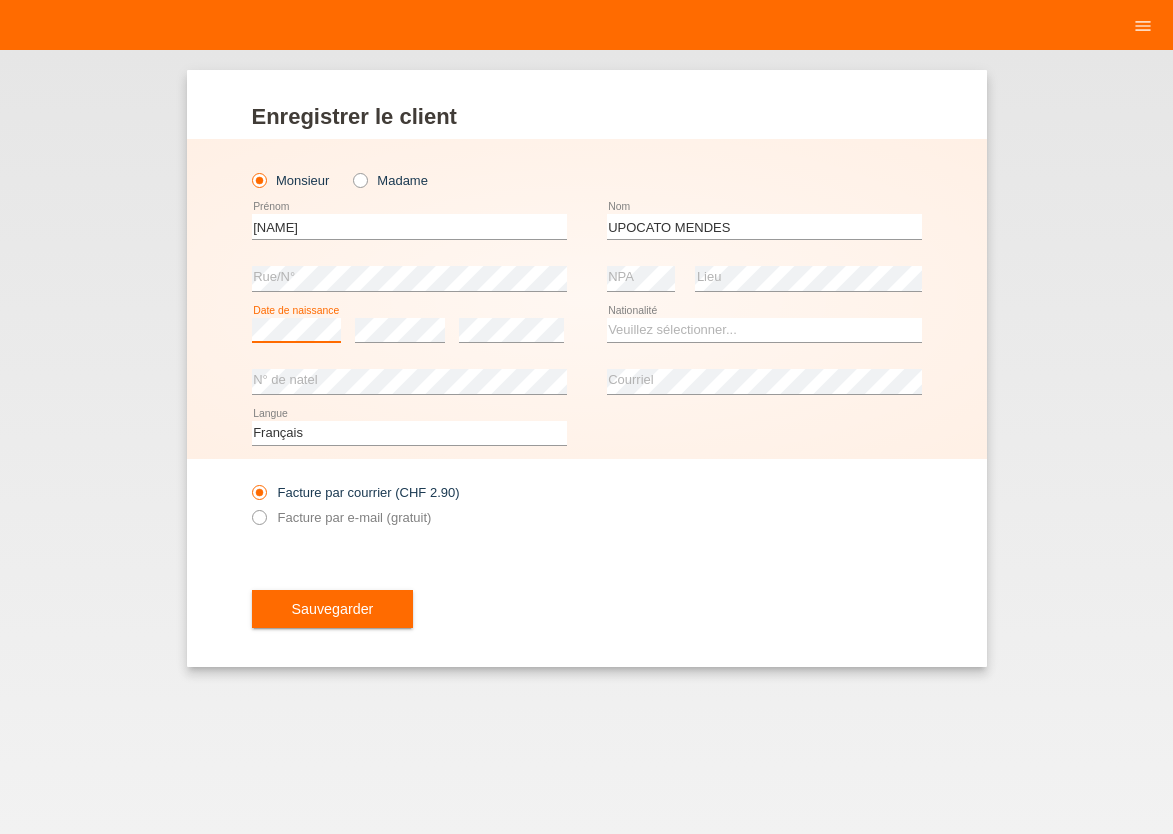 scroll, scrollTop: 0, scrollLeft: 0, axis: both 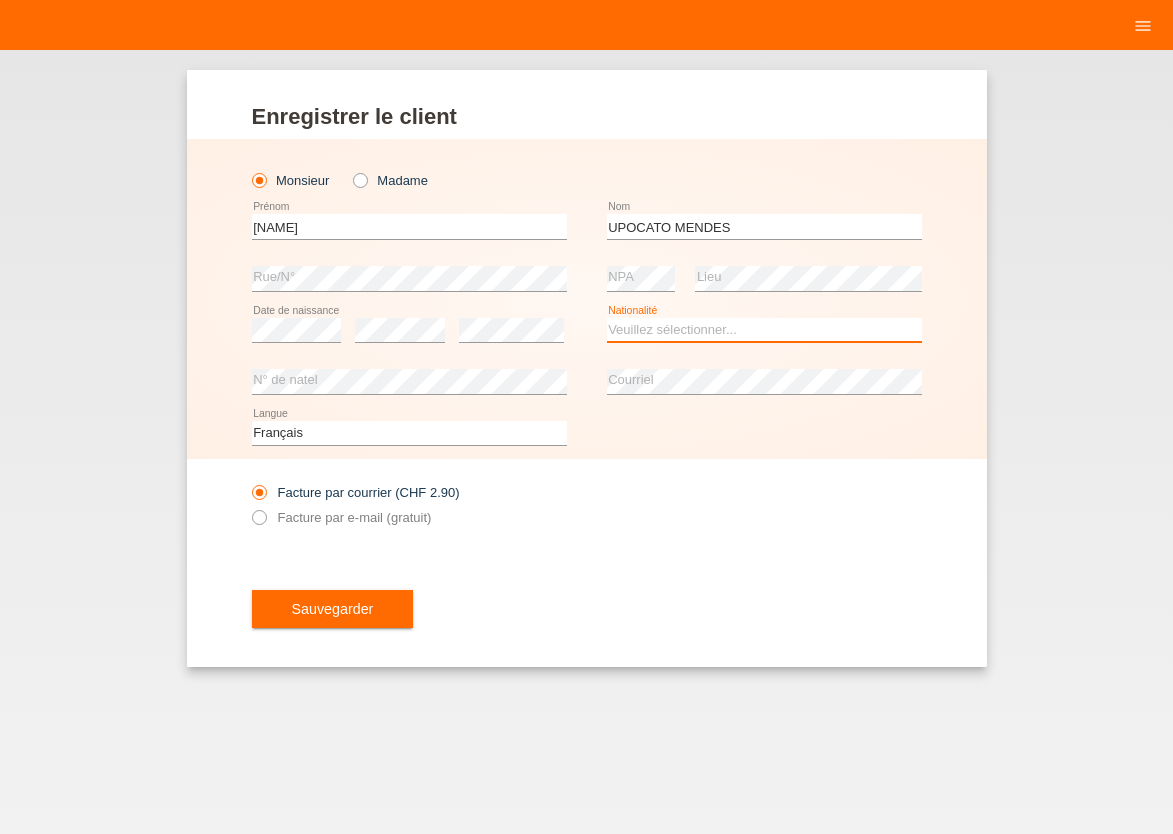 click on "Veuillez sélectionner...
Suisse
Allemagne
Autriche
Liechtenstein
------------
Afghanistan
Afrique du Sud
Åland
Albanie
Algérie Allemagne Andorre Angola Anguilla Antarctique Antigua-et-Barbuda Argentine" at bounding box center [764, 330] 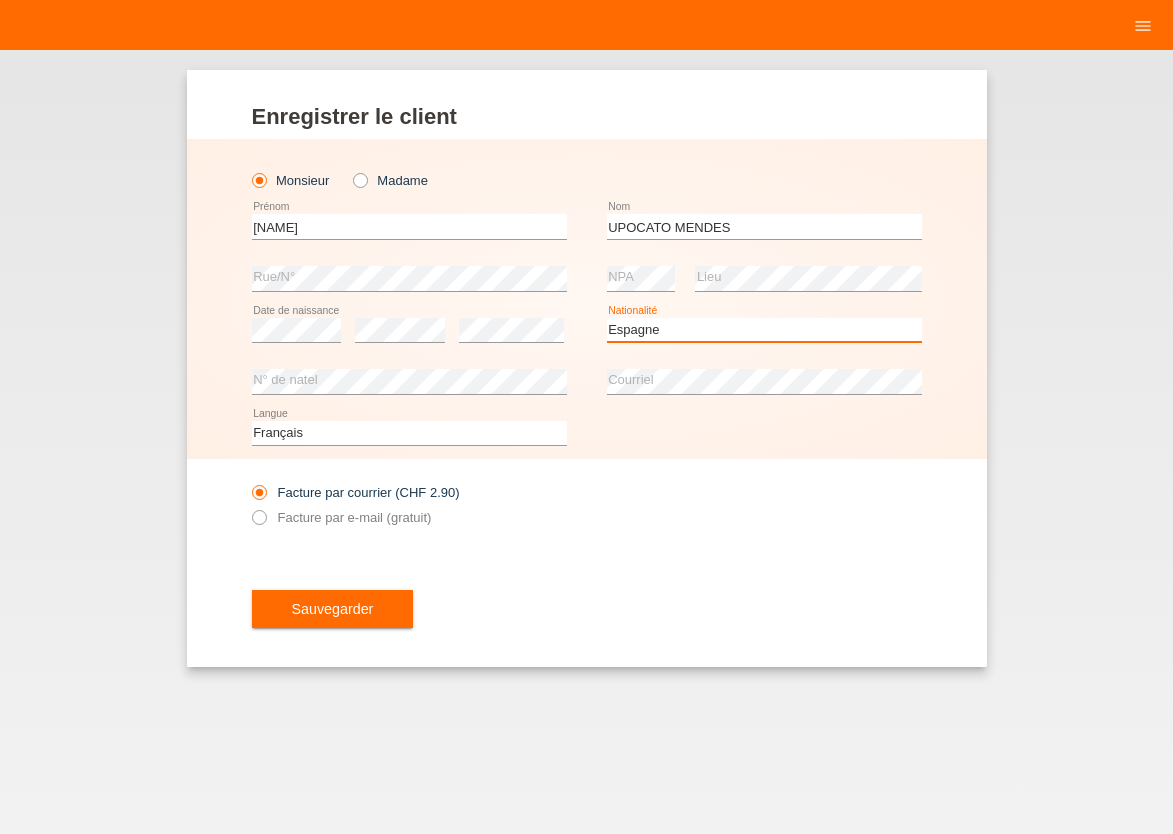 click on "Espagne" at bounding box center [0, 0] 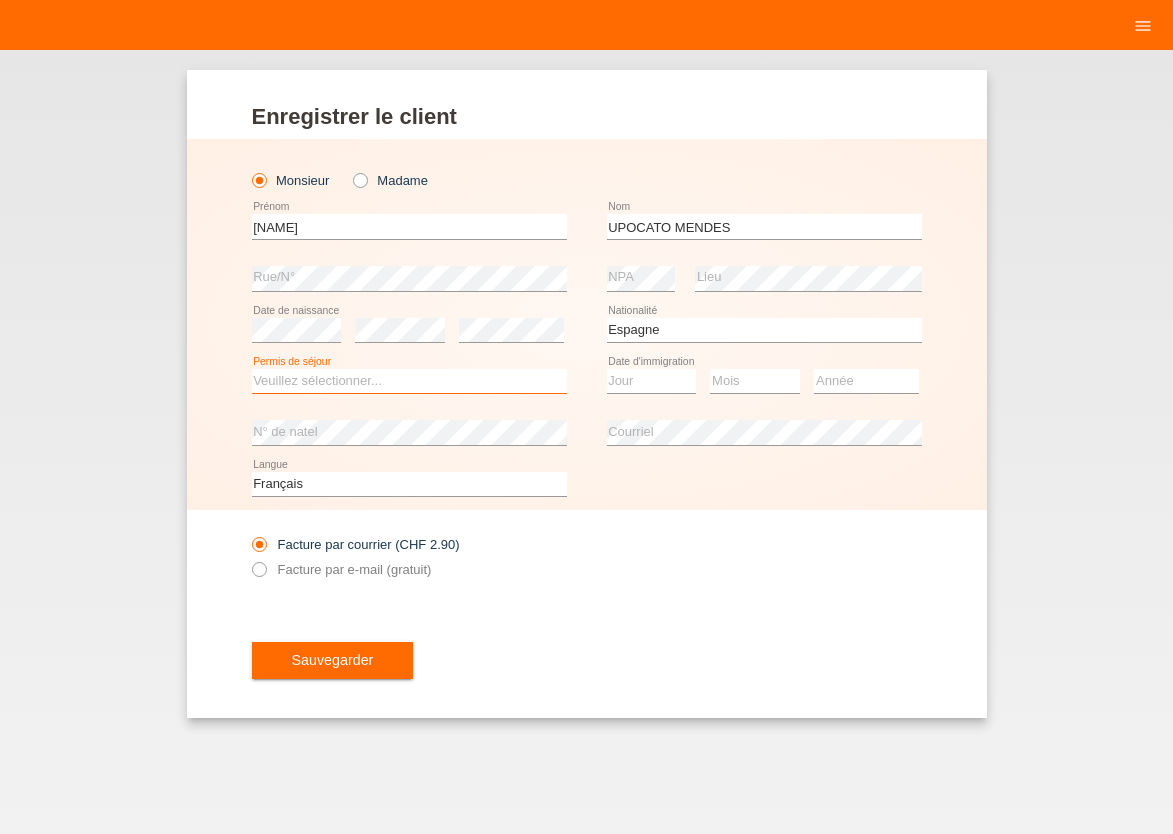click on "Veuillez sélectionner...
C
B
B - Statut de réfugié
Autre" at bounding box center [409, 381] 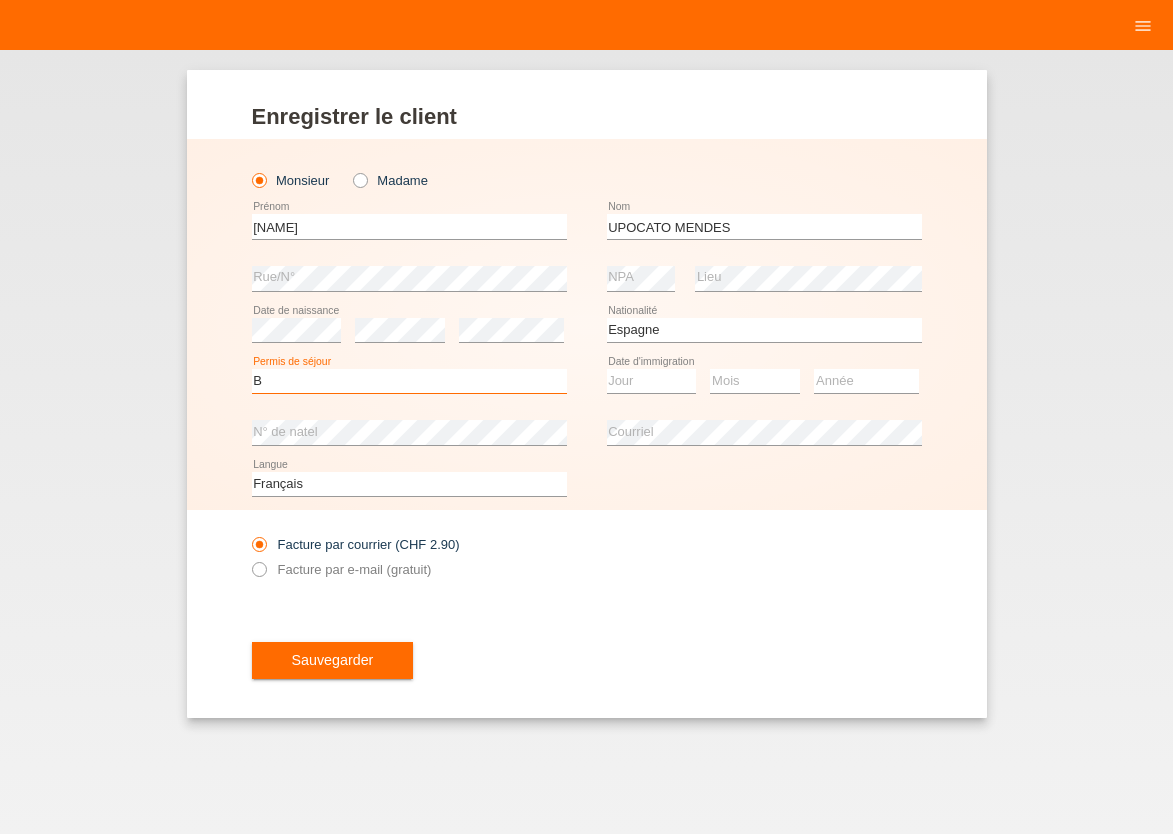 click on "B" at bounding box center [0, 0] 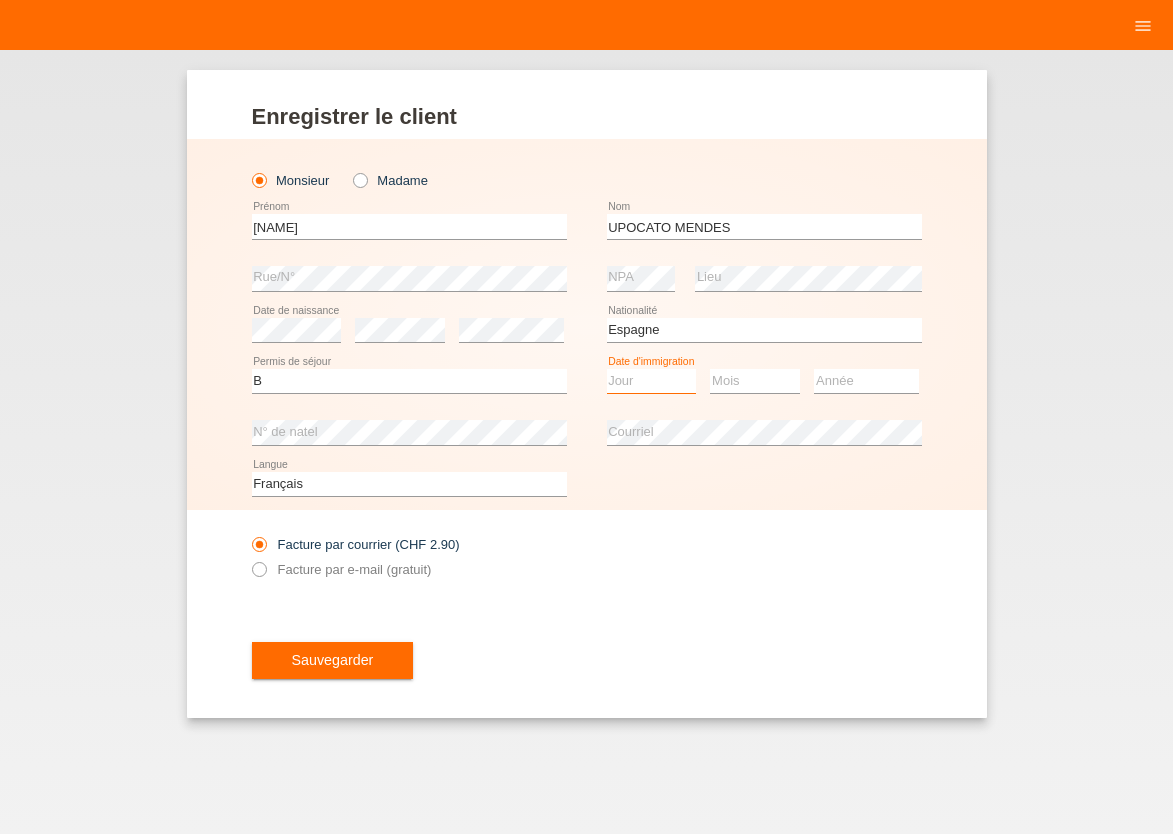 click on "Jour
01
02
03
04
05
06
07
08
09
10 11" at bounding box center (652, 381) 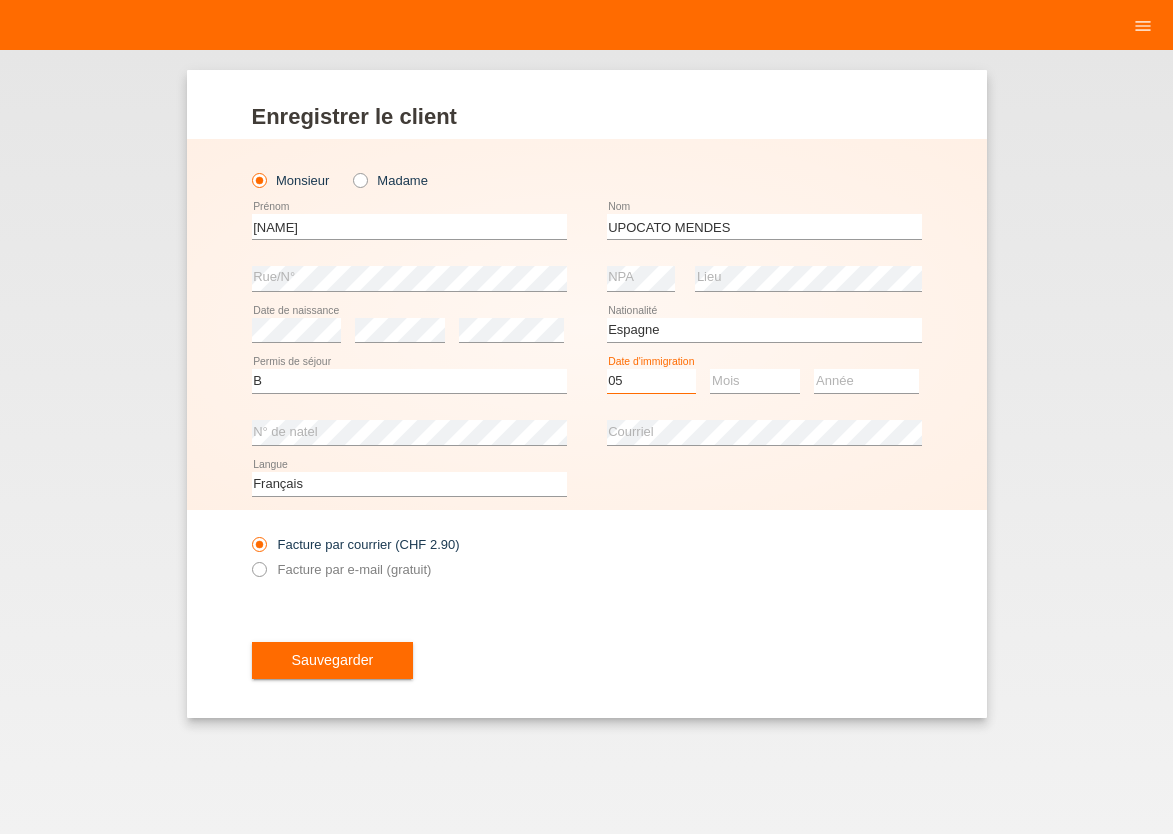 click on "05" at bounding box center (0, 0) 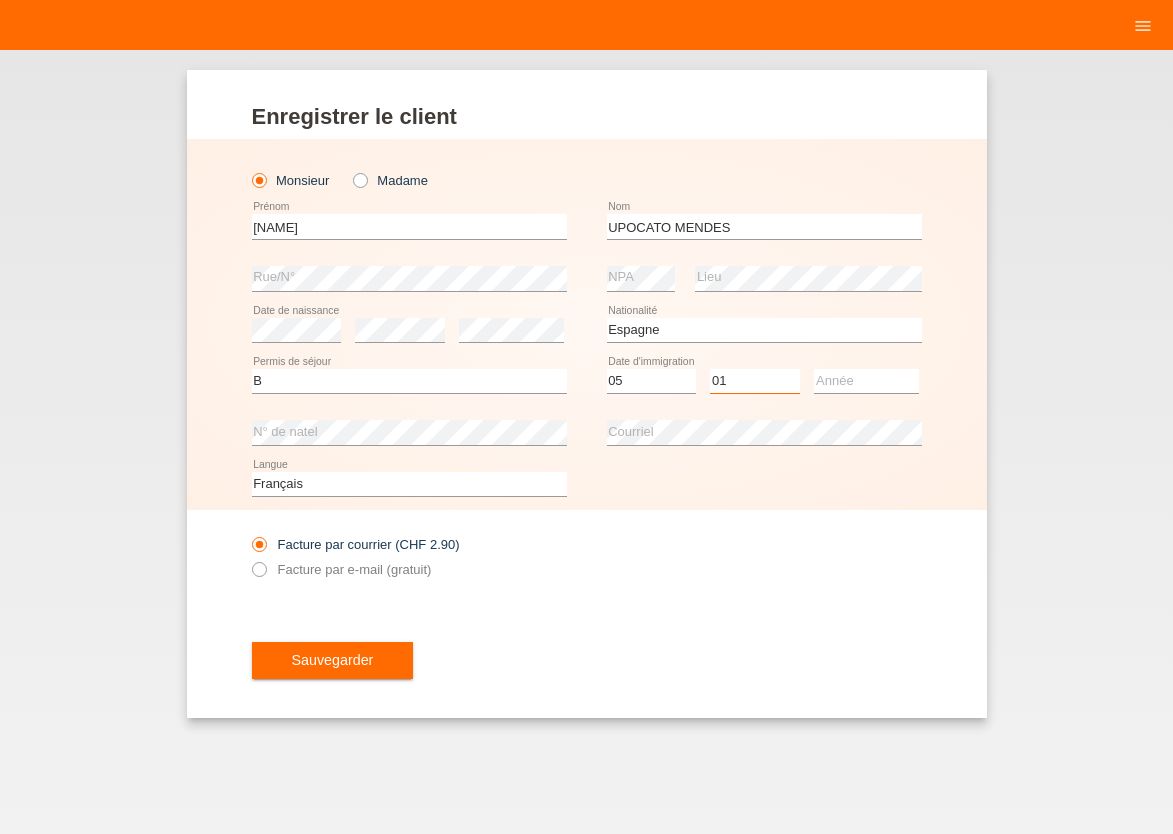select on "07" 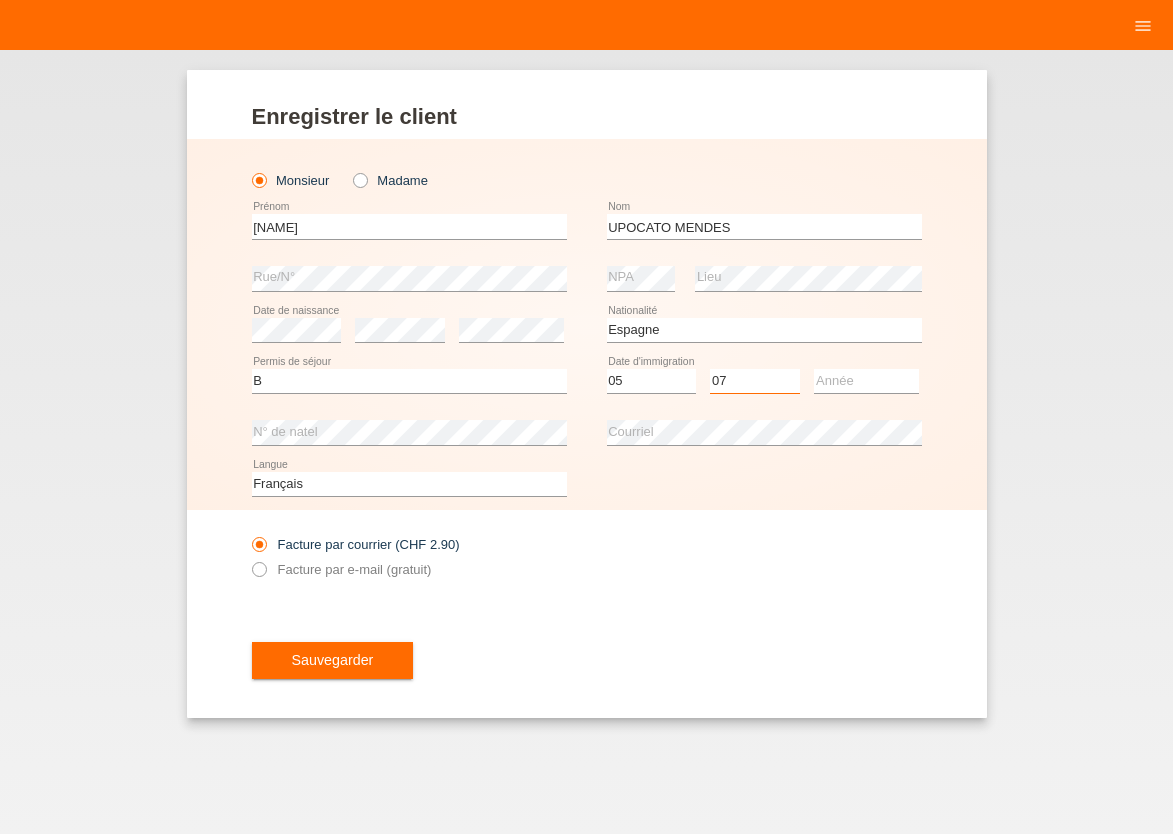 scroll, scrollTop: 0, scrollLeft: 0, axis: both 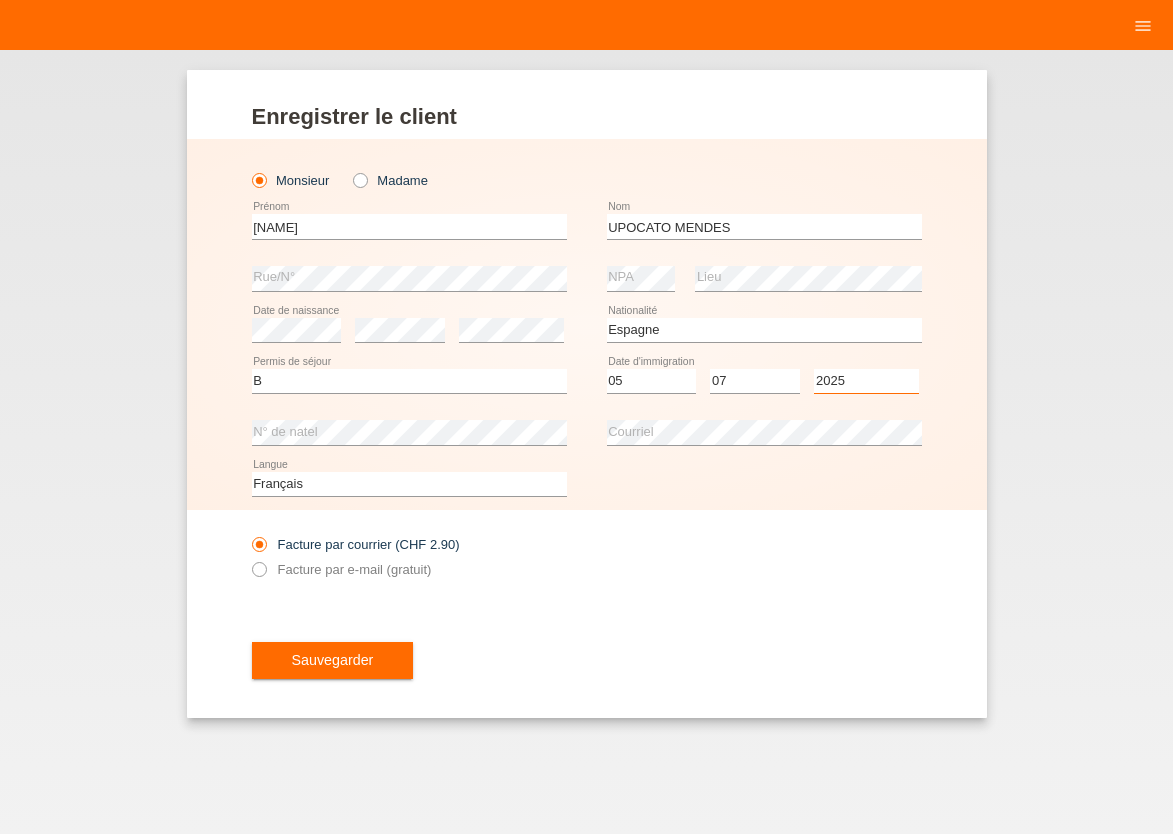 select on "2020" 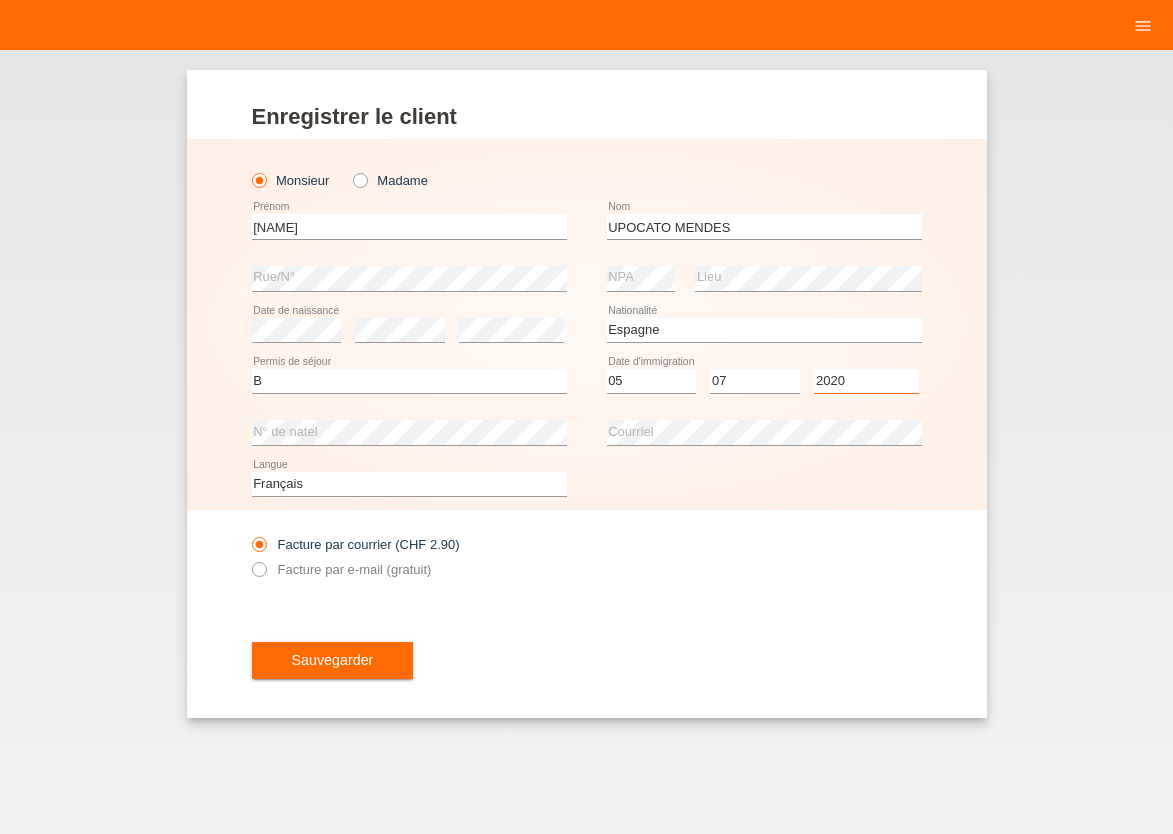 scroll, scrollTop: 0, scrollLeft: 0, axis: both 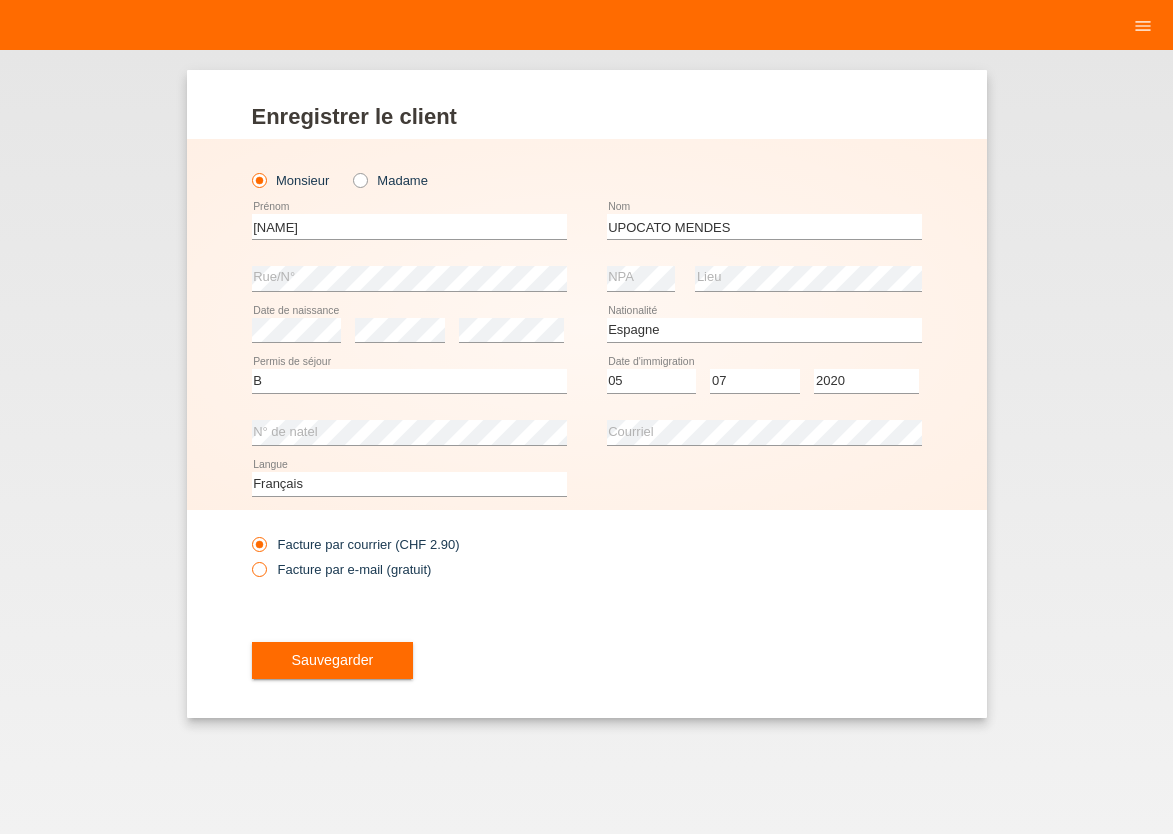 click at bounding box center [248, 558] 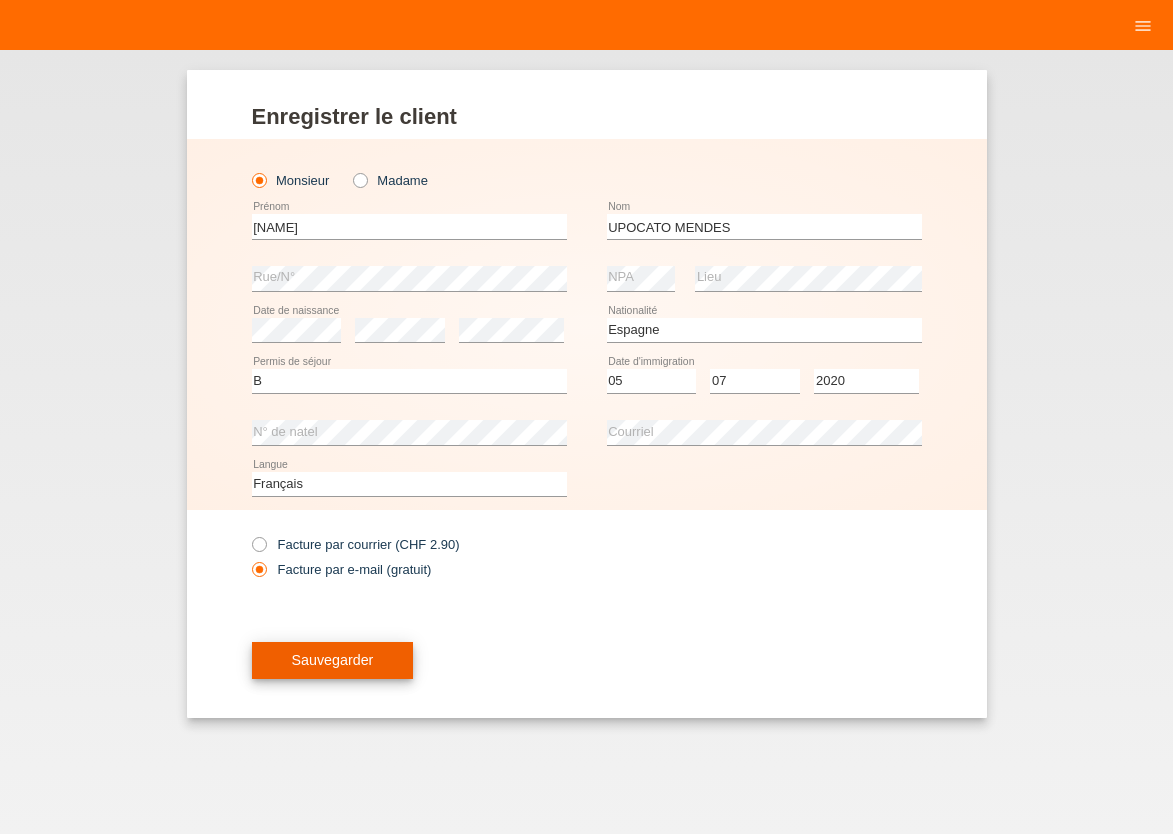 click on "Sauvegarder" at bounding box center (333, 660) 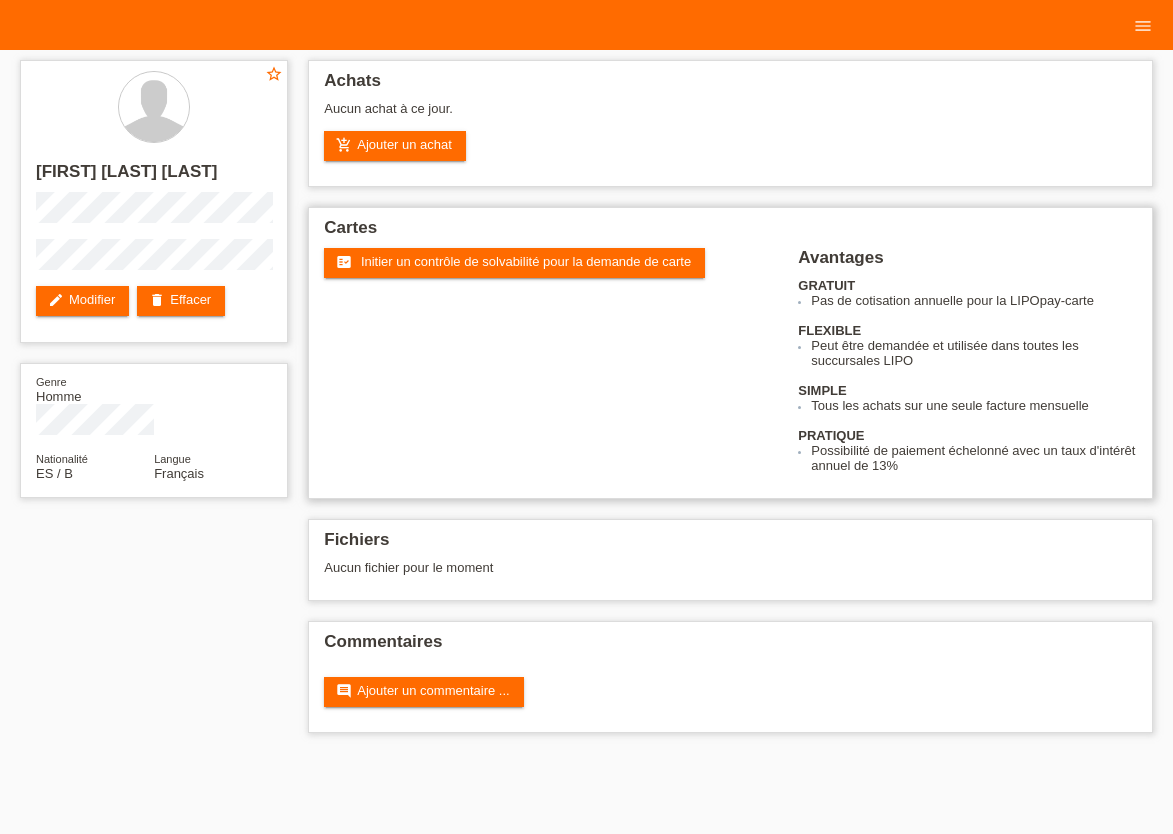 scroll, scrollTop: 0, scrollLeft: 0, axis: both 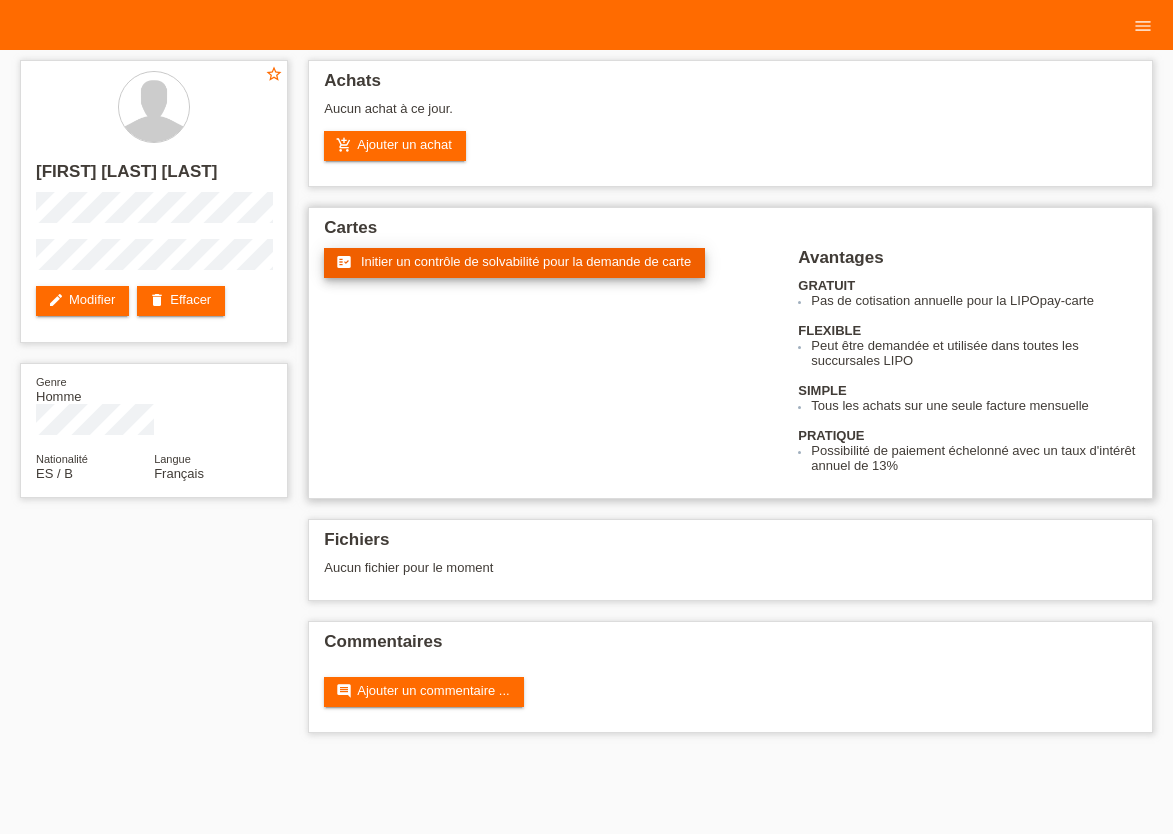 click on "Initier un contrôle de solvabilité pour la demande de carte" at bounding box center (526, 261) 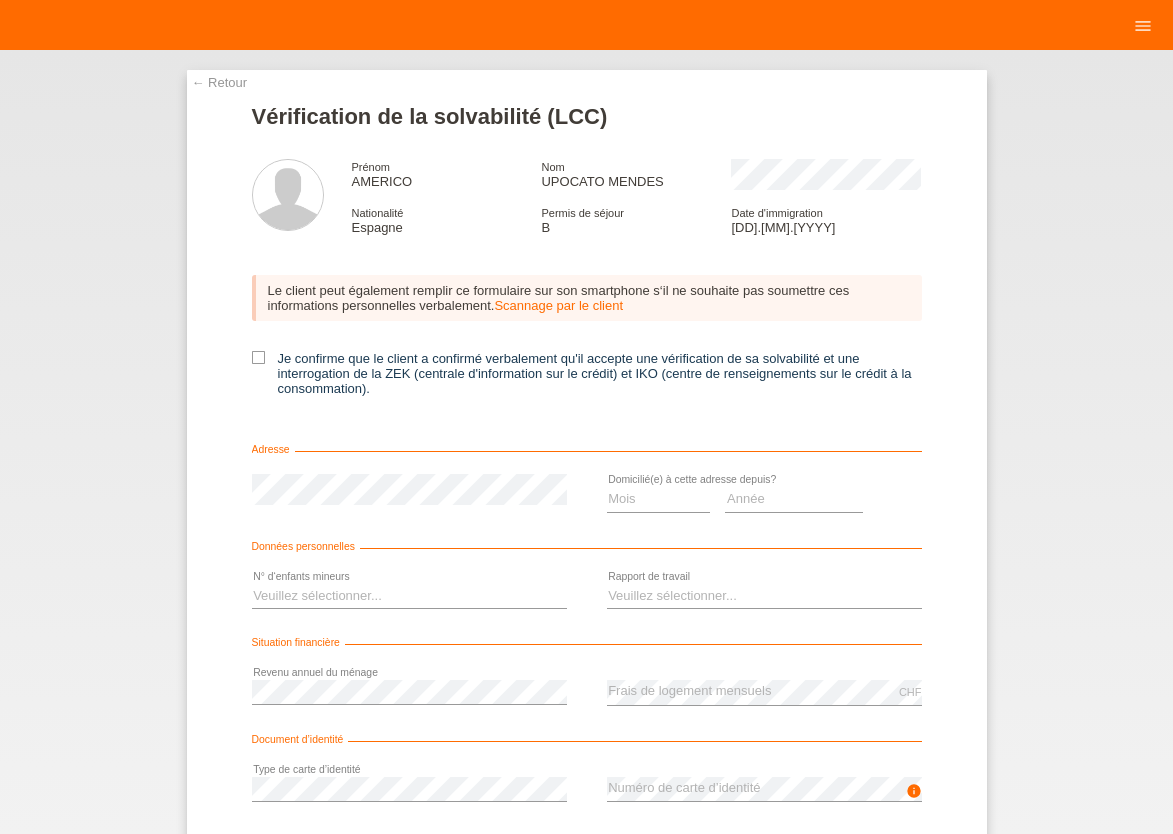 scroll, scrollTop: 0, scrollLeft: 0, axis: both 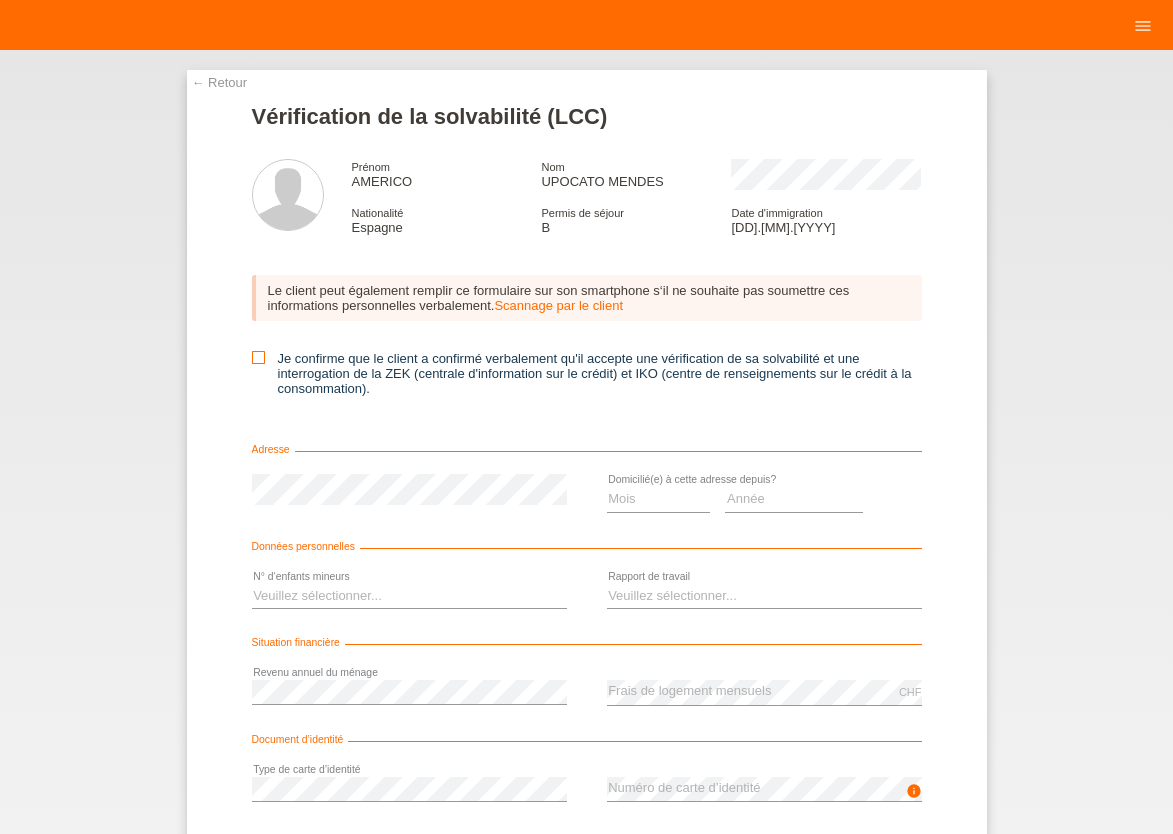 click at bounding box center (258, 357) 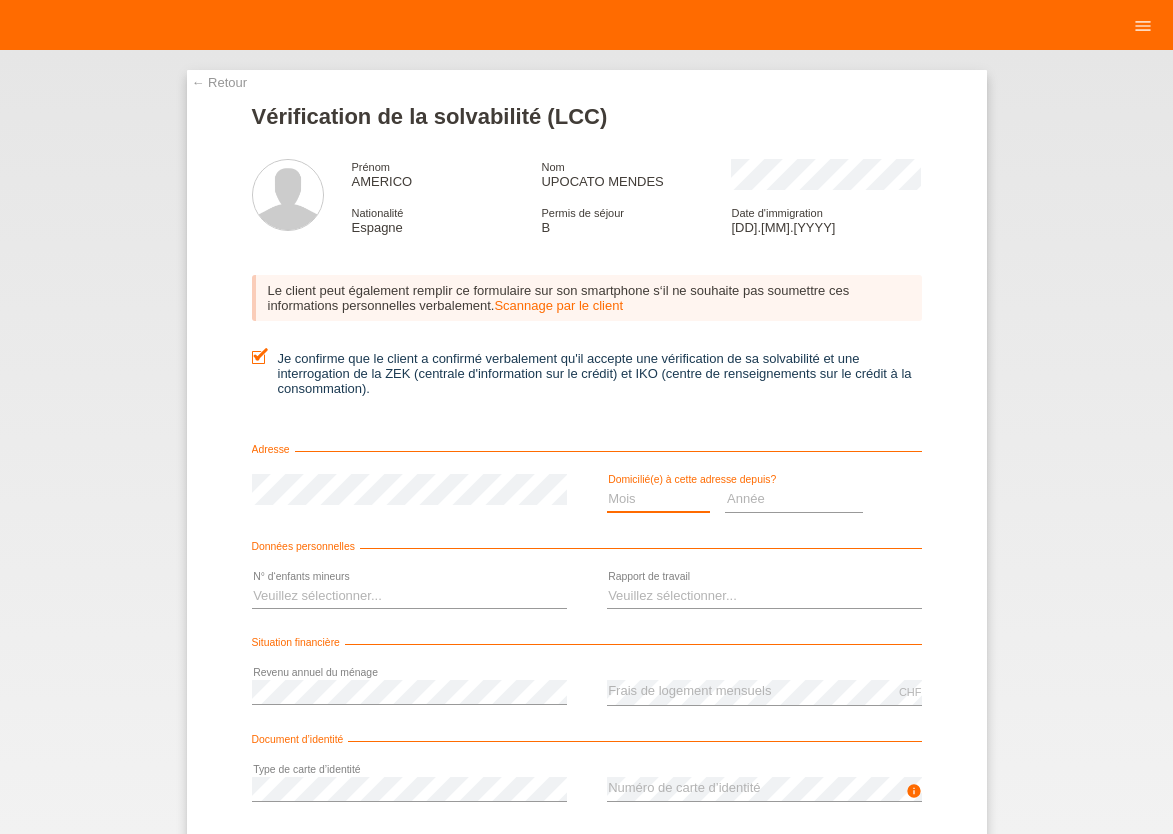 click on "Mois
01
02
03
04
05
06
07
08
09
10" at bounding box center (659, 499) 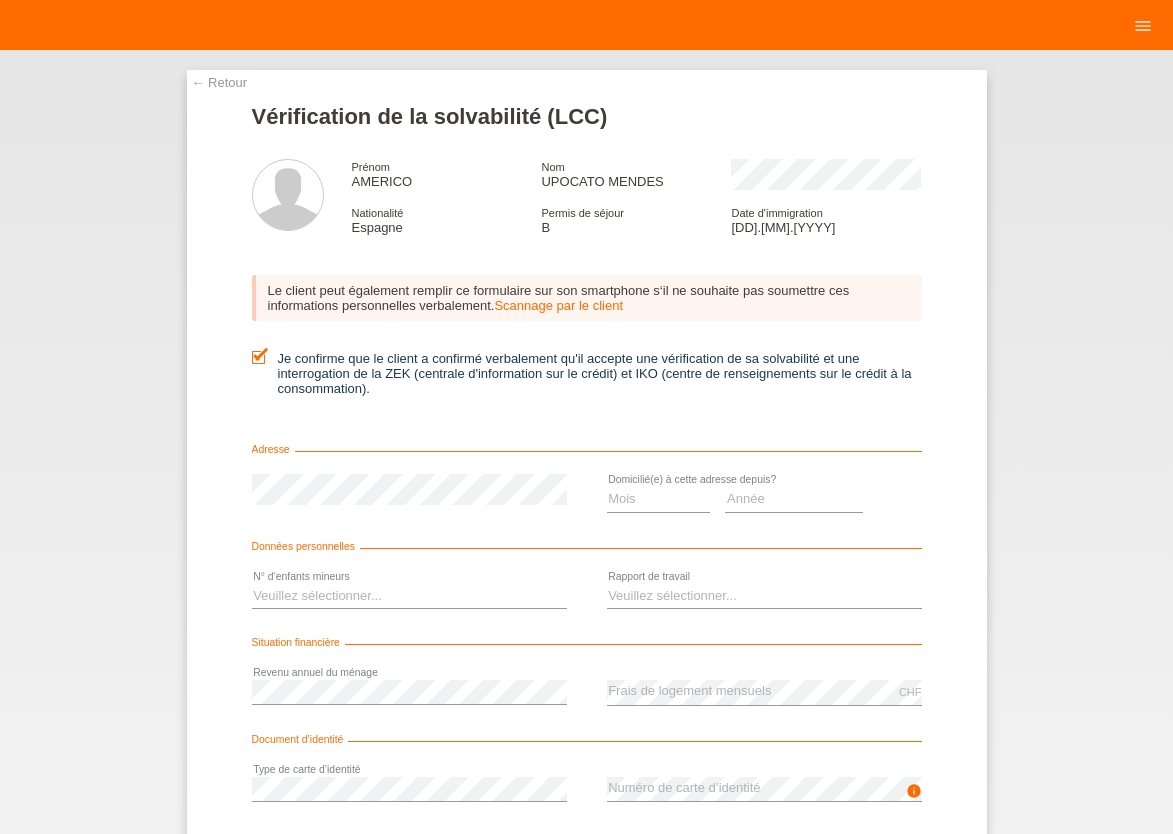 click on "Mois
01
02
03
04
05
06
07
08
09 10 11 12
error Année 2025 2024 2023" at bounding box center (764, 499) 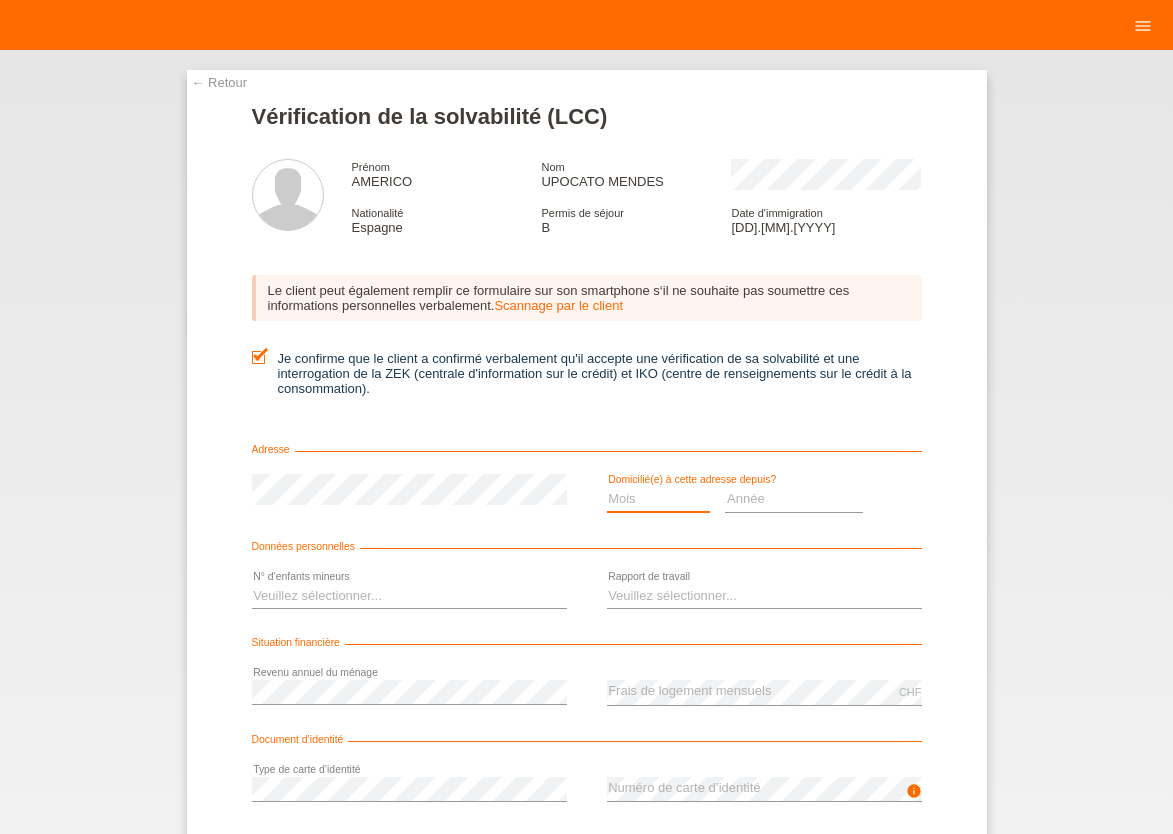 click on "Mois
01
02
03
04
05
06
07
08
09
10" at bounding box center [659, 499] 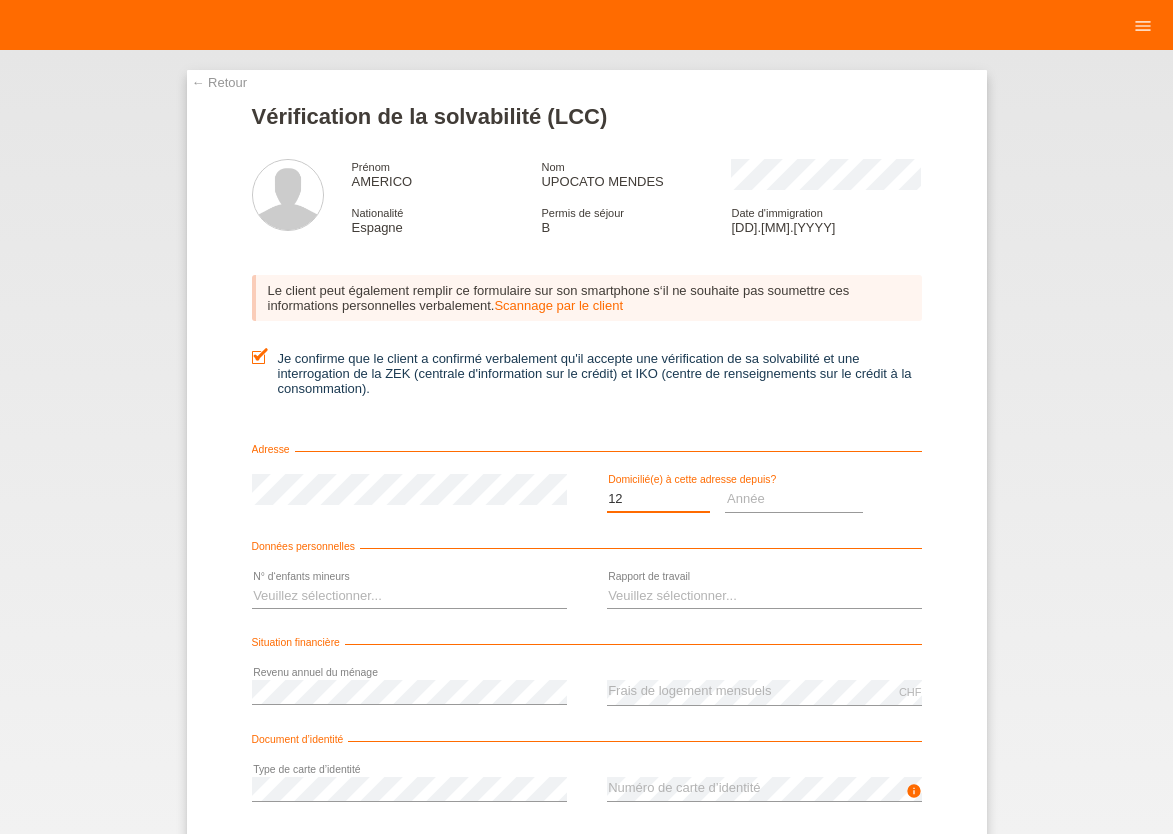 click on "12" at bounding box center (0, 0) 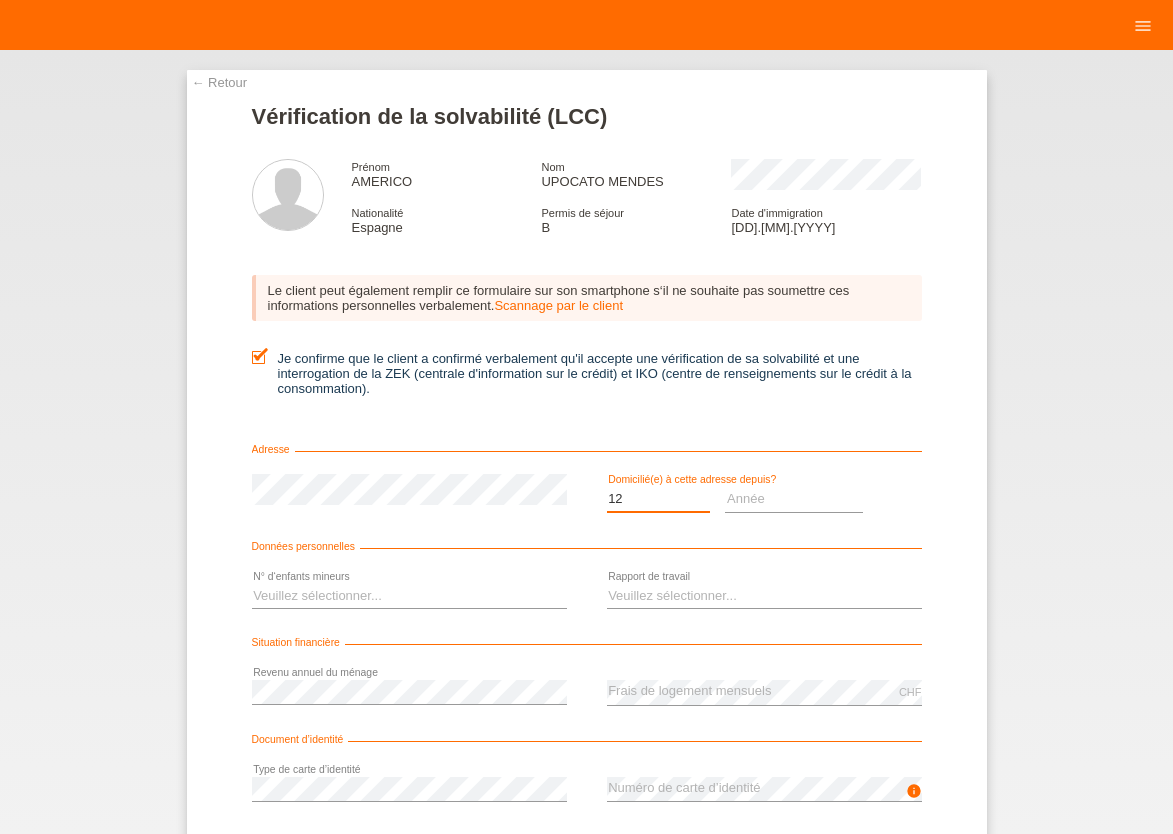 scroll, scrollTop: 0, scrollLeft: 0, axis: both 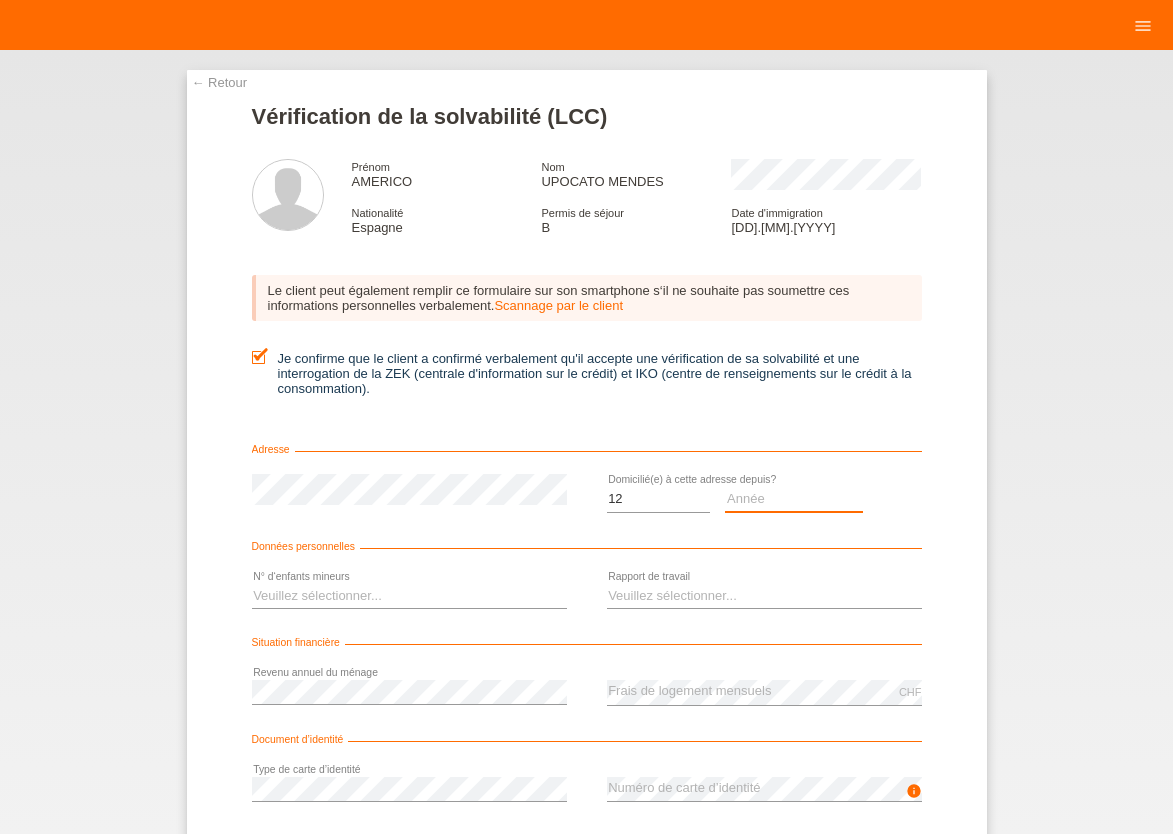 click on "Année
2025
2024
2023
2022
2021
2020
2019
2018
2017
2016 2015 2014 2013 2012 2011 2010 2009 2008 2007 2006 2005 2004 2003" at bounding box center [794, 499] 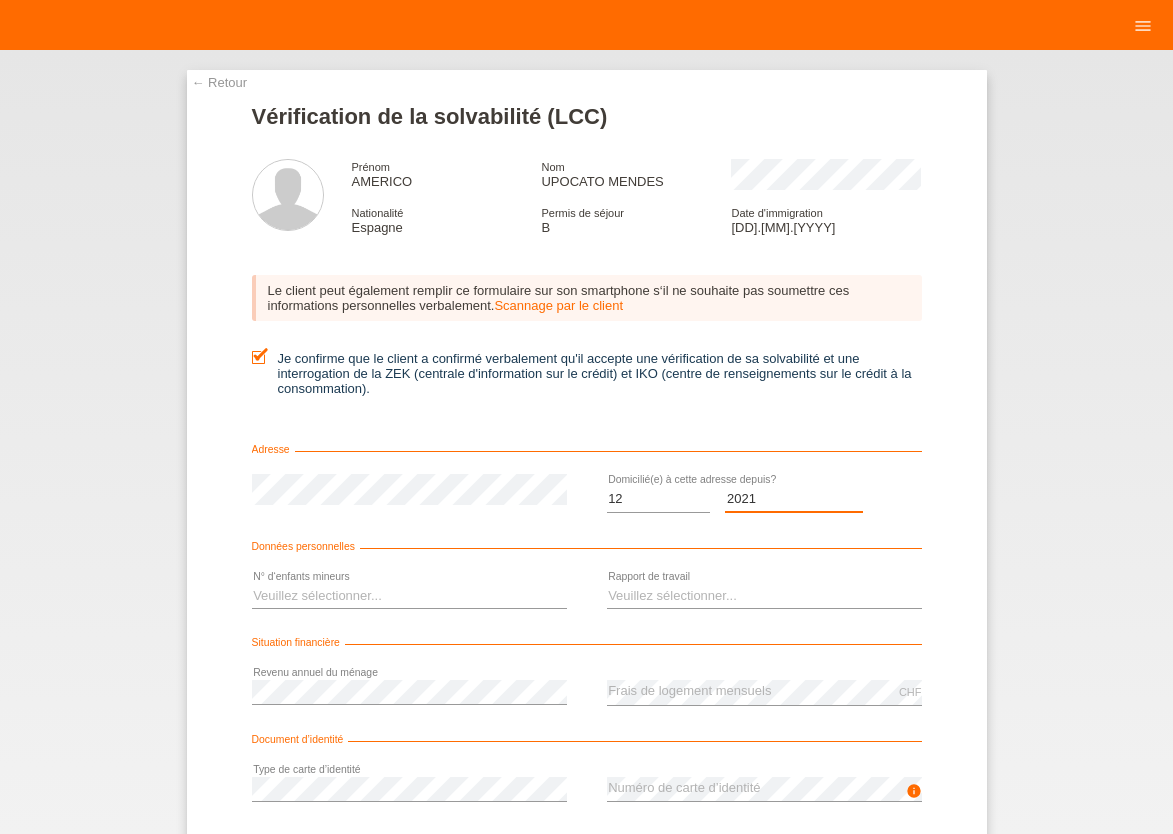 click on "2021" at bounding box center [0, 0] 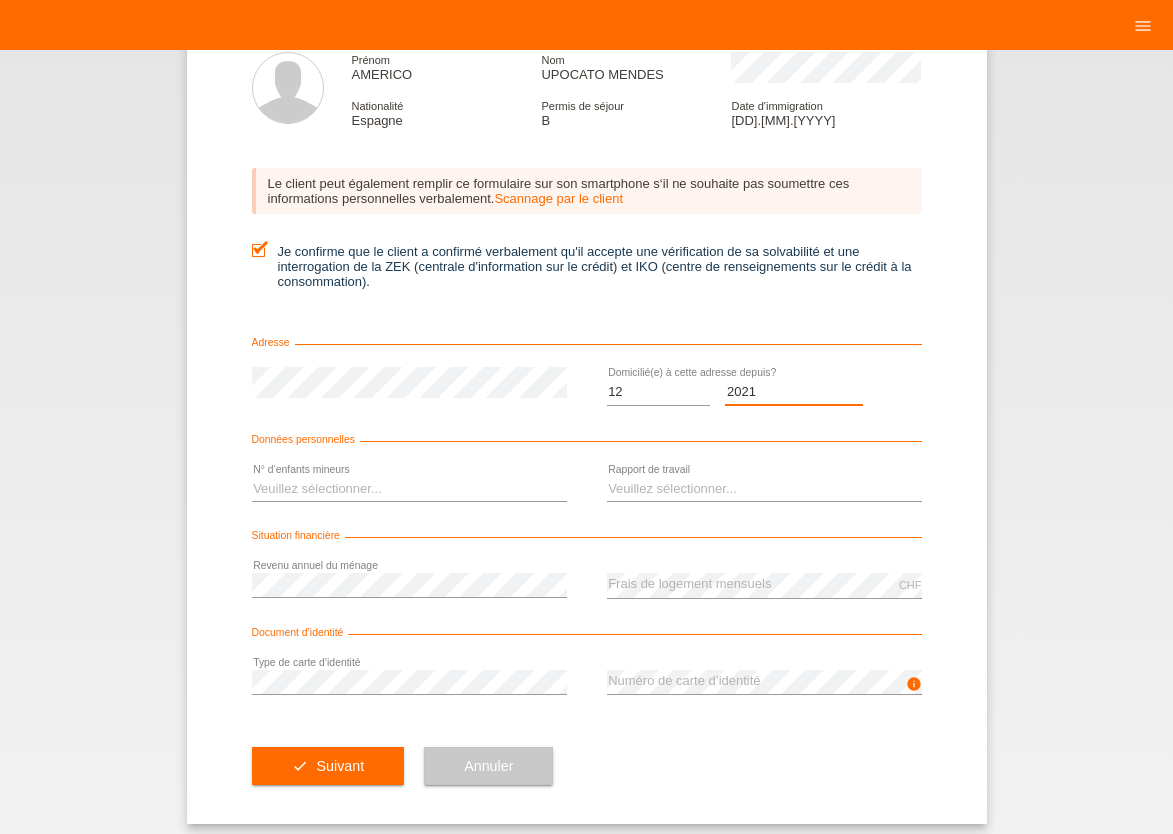 scroll, scrollTop: 123, scrollLeft: 0, axis: vertical 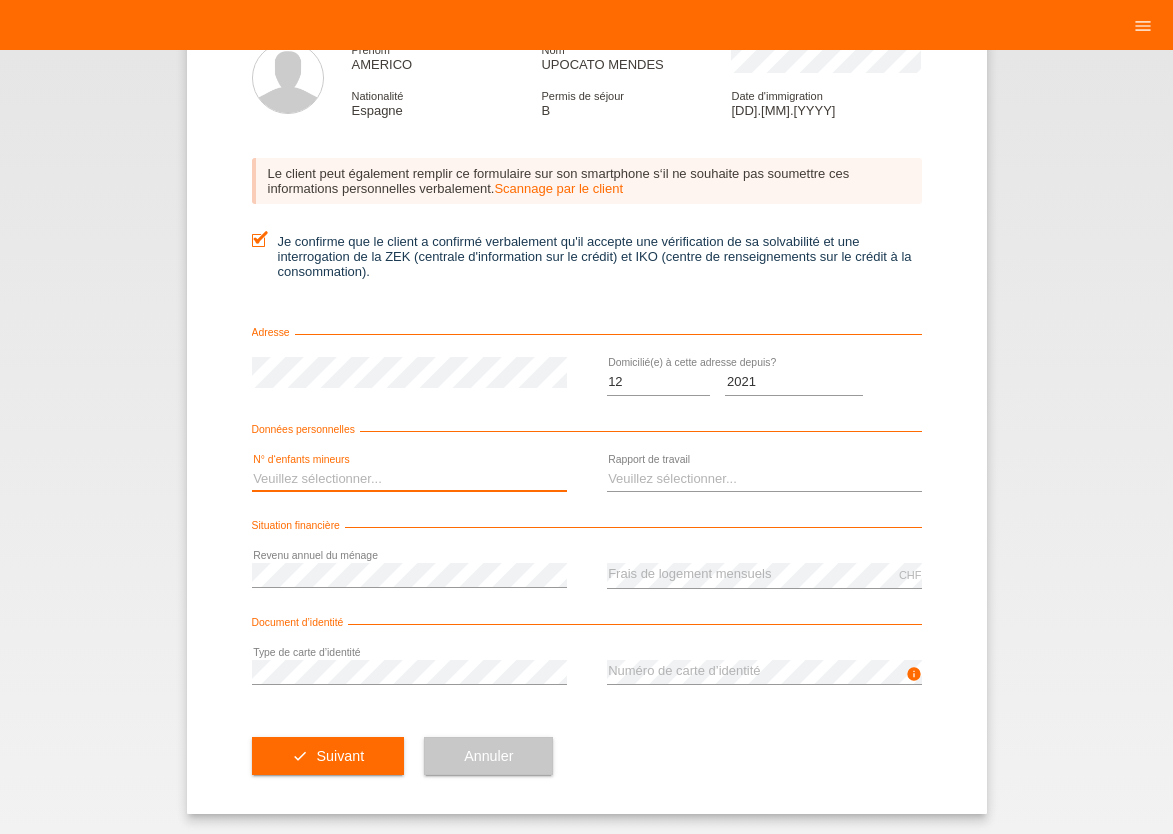 click on "Veuillez sélectionner...
0
1
2
3
4
5
6
7
8
9" at bounding box center [409, 479] 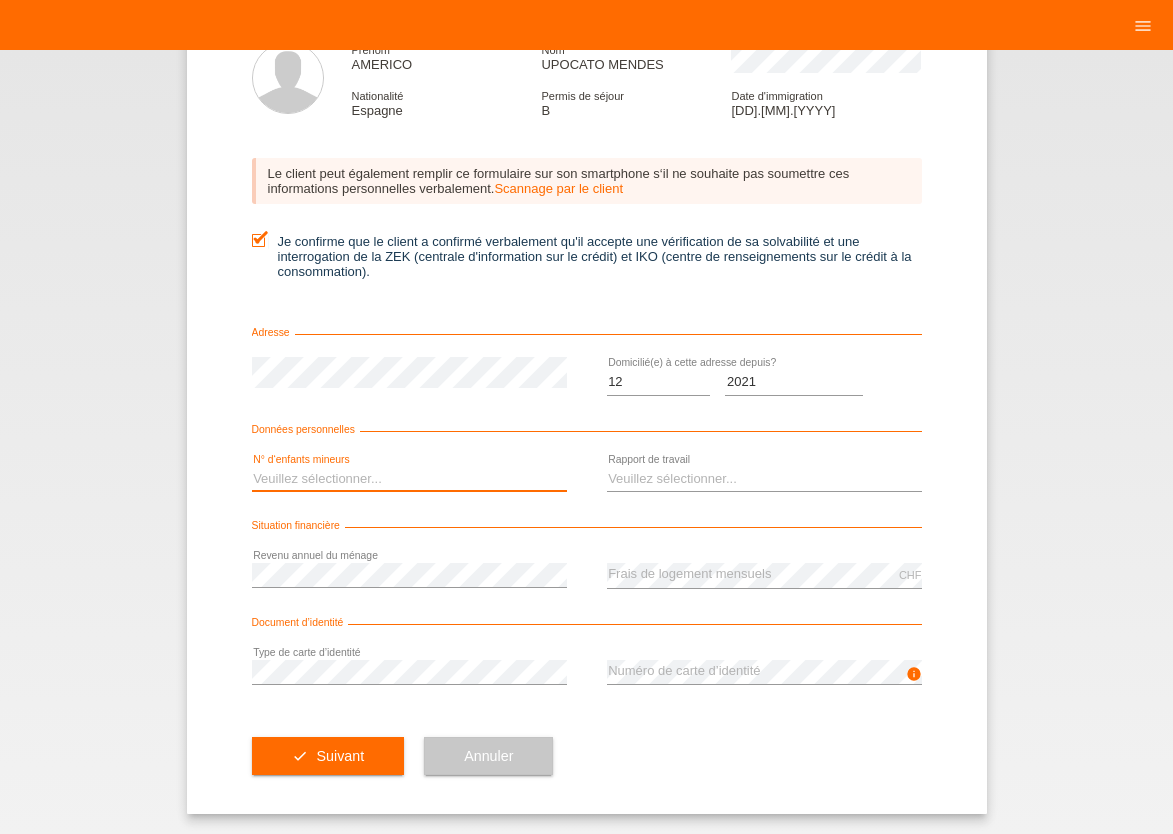select on "3" 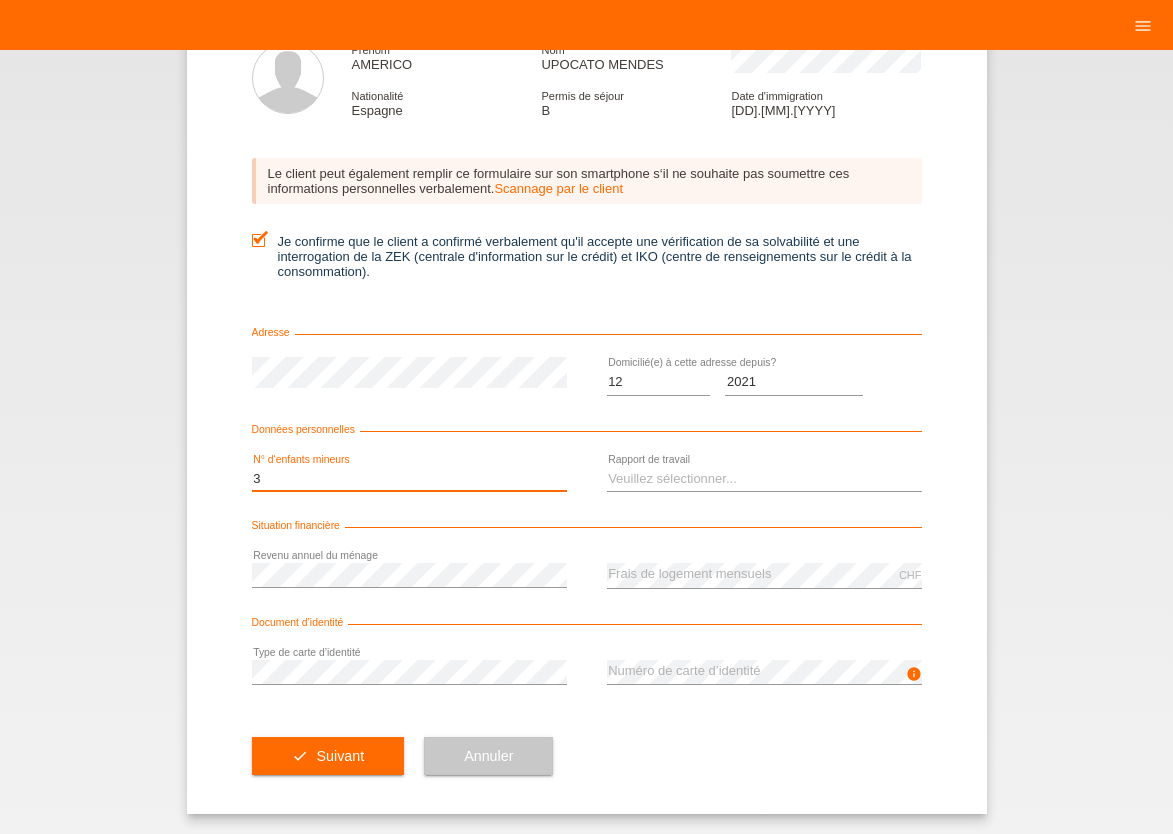 click on "3" at bounding box center (0, 0) 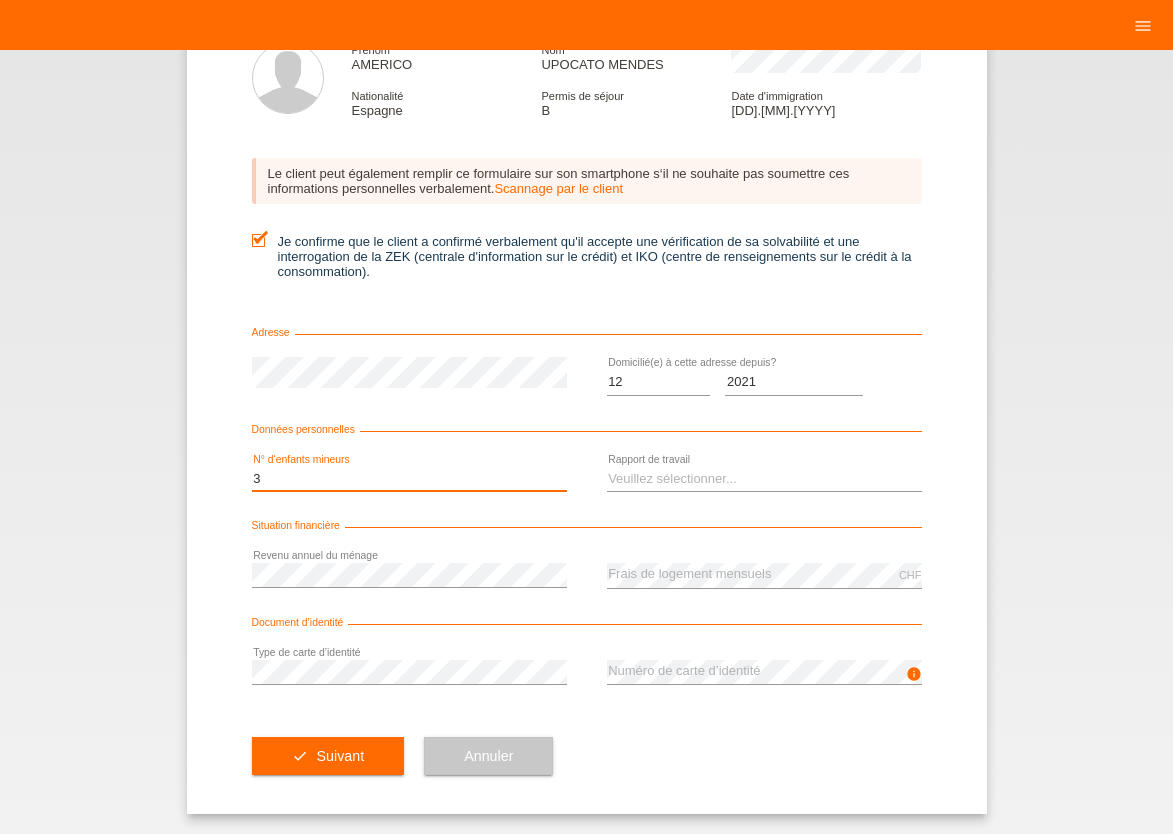 scroll, scrollTop: 0, scrollLeft: 0, axis: both 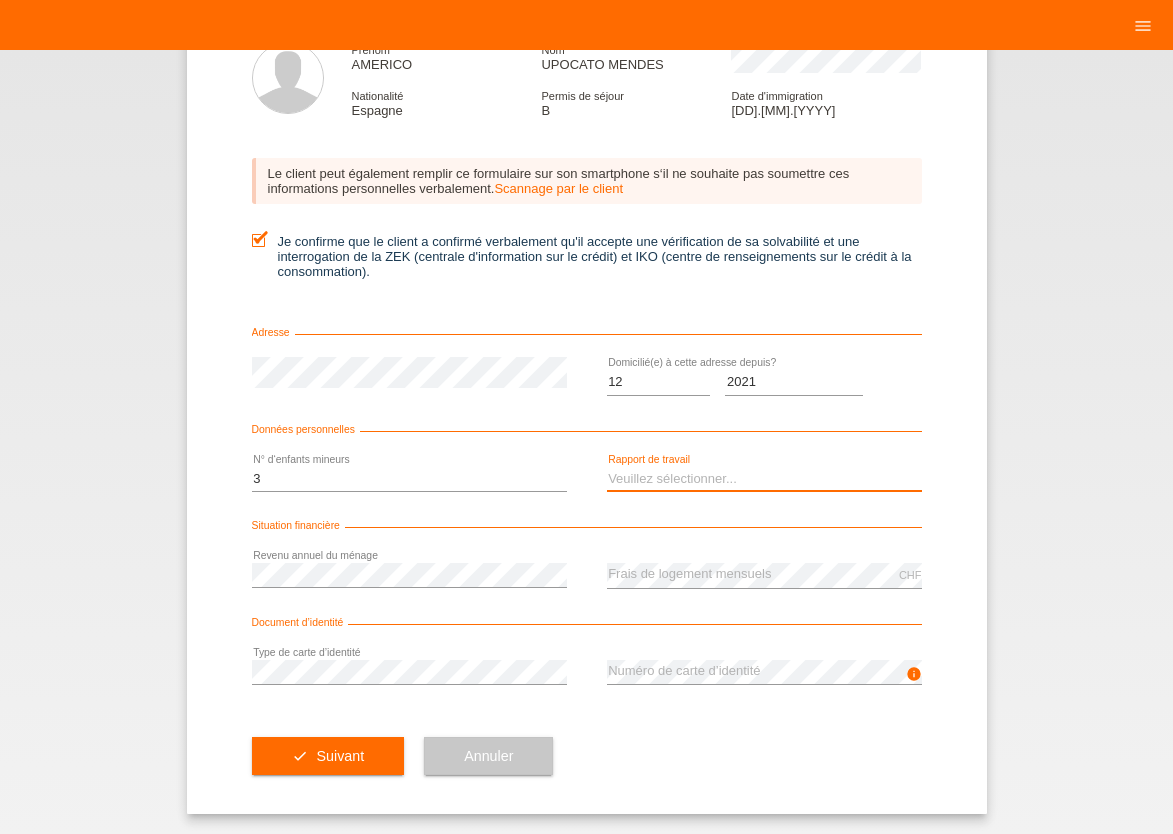 click on "Veuillez sélectionner...
A durée indéterminée
A durée déterminée
Apprenti/étudiant
Retraité(e)
Sans activité lucrative
Femme/homme au foyer
Indépendant(e)" at bounding box center (764, 479) 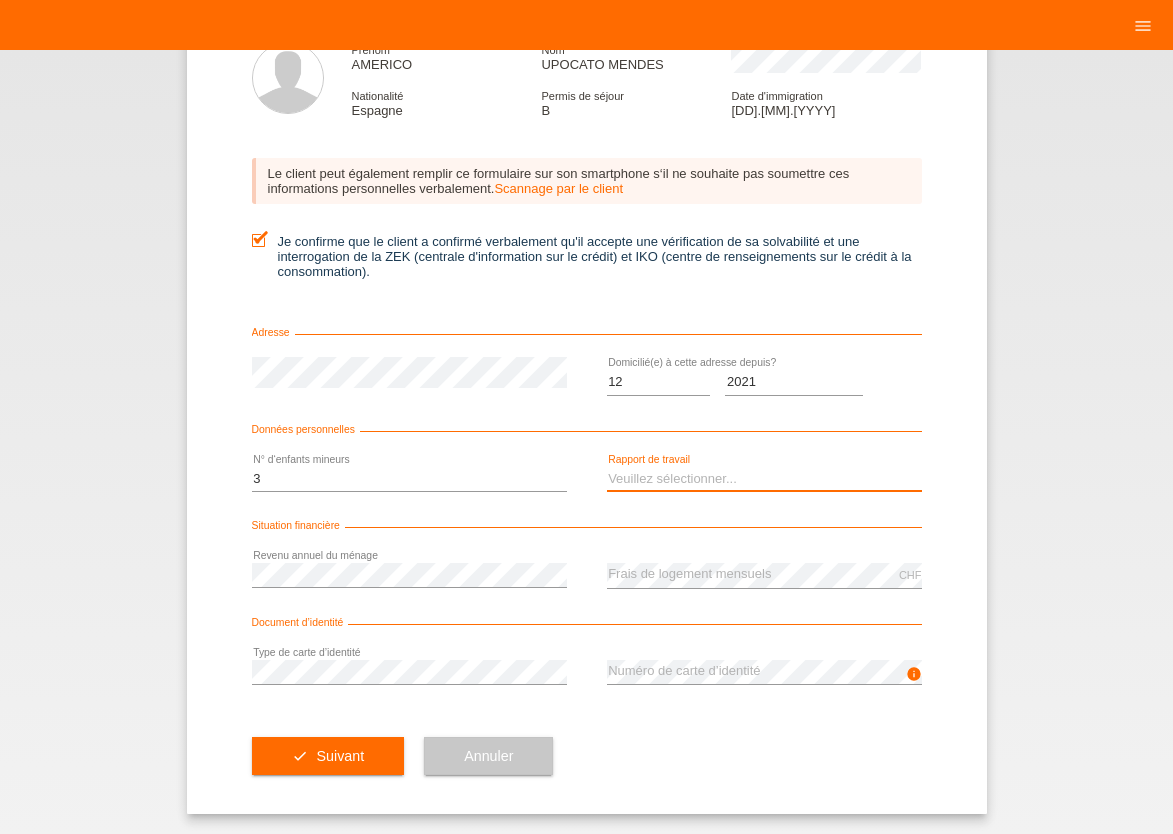 select on "UNLIMITED" 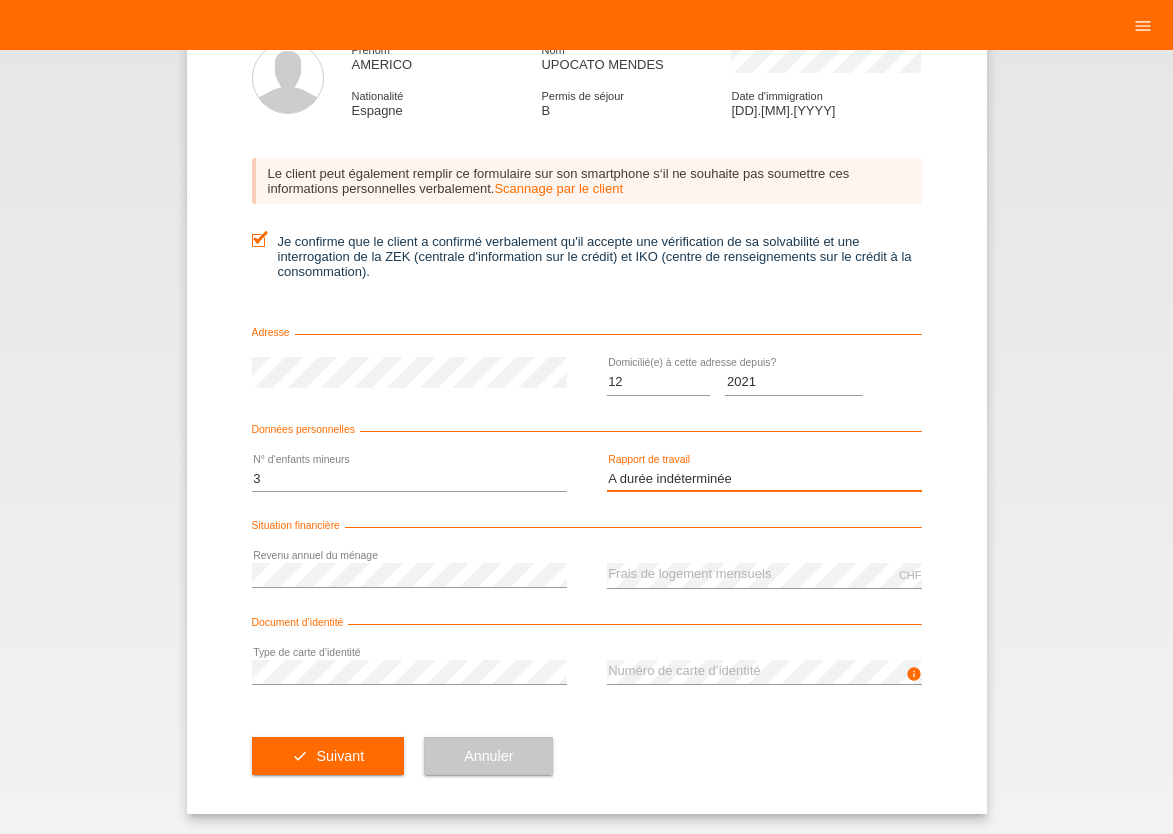 click on "A durée indéterminée" at bounding box center (0, 0) 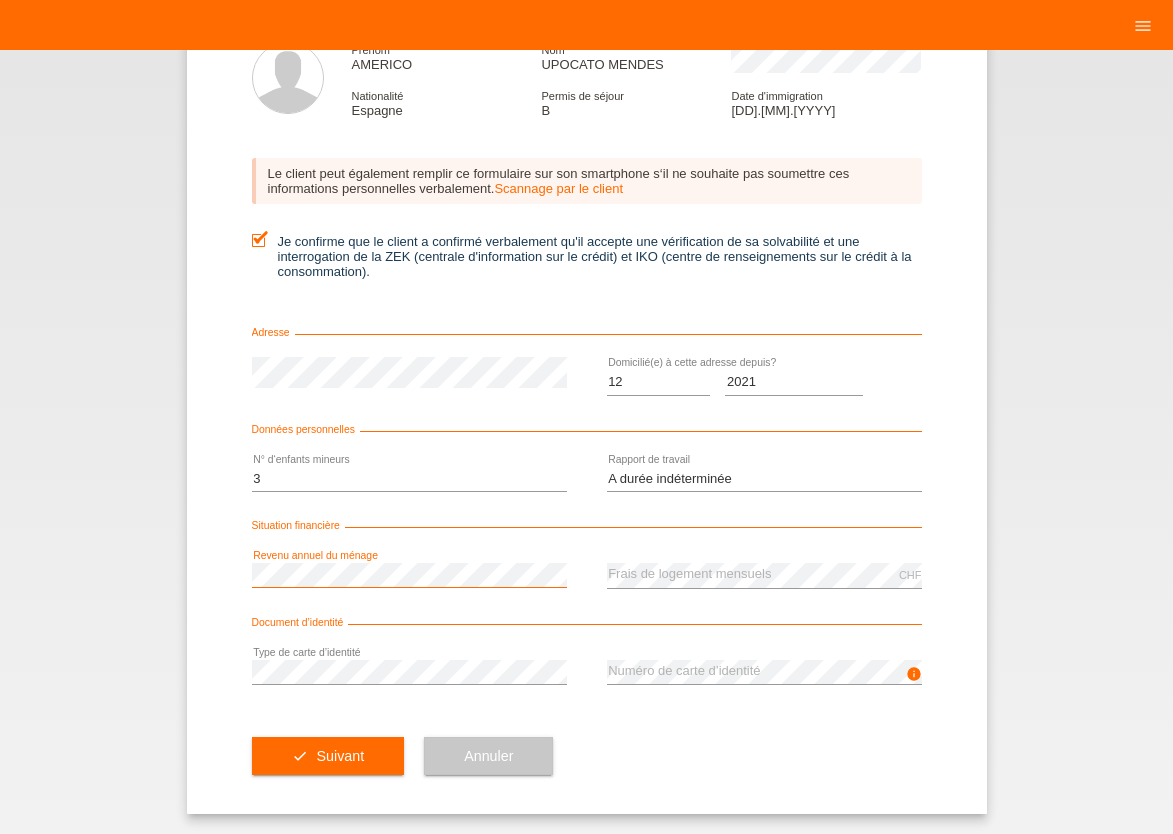 scroll, scrollTop: 0, scrollLeft: 0, axis: both 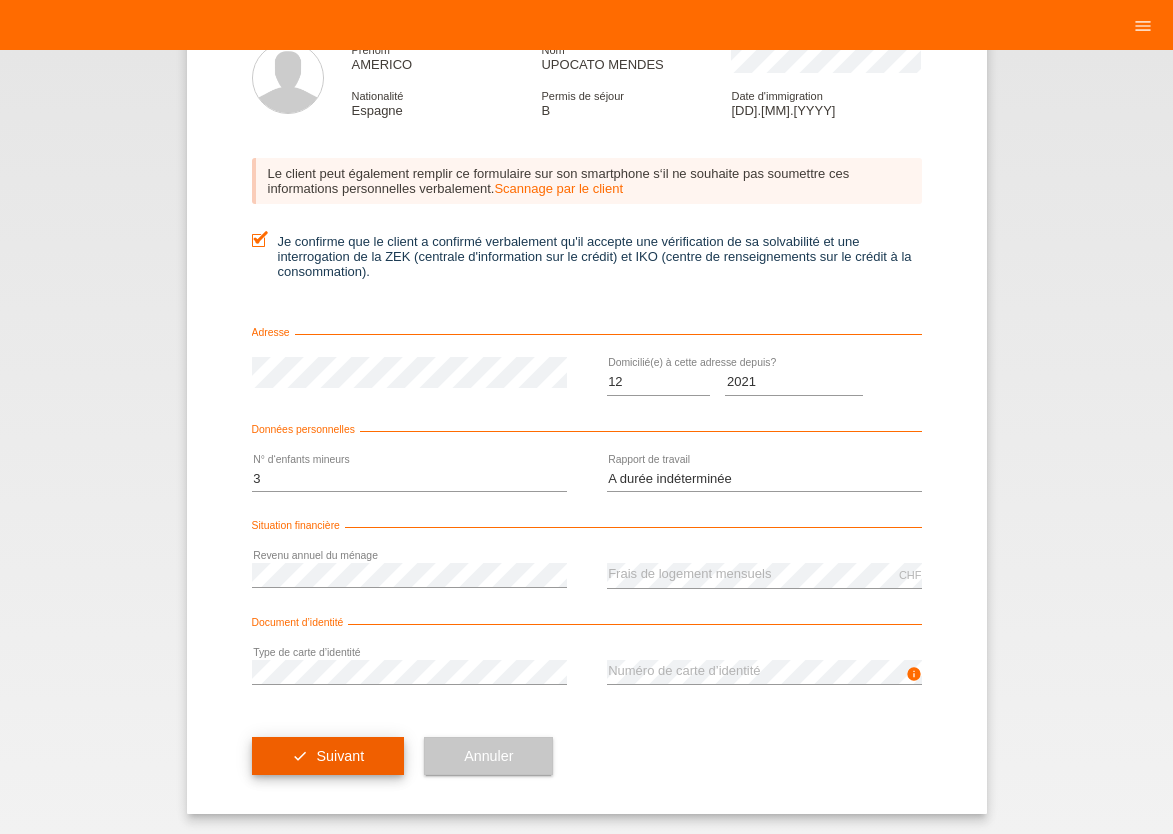 click on "check   Suivant" at bounding box center (328, 756) 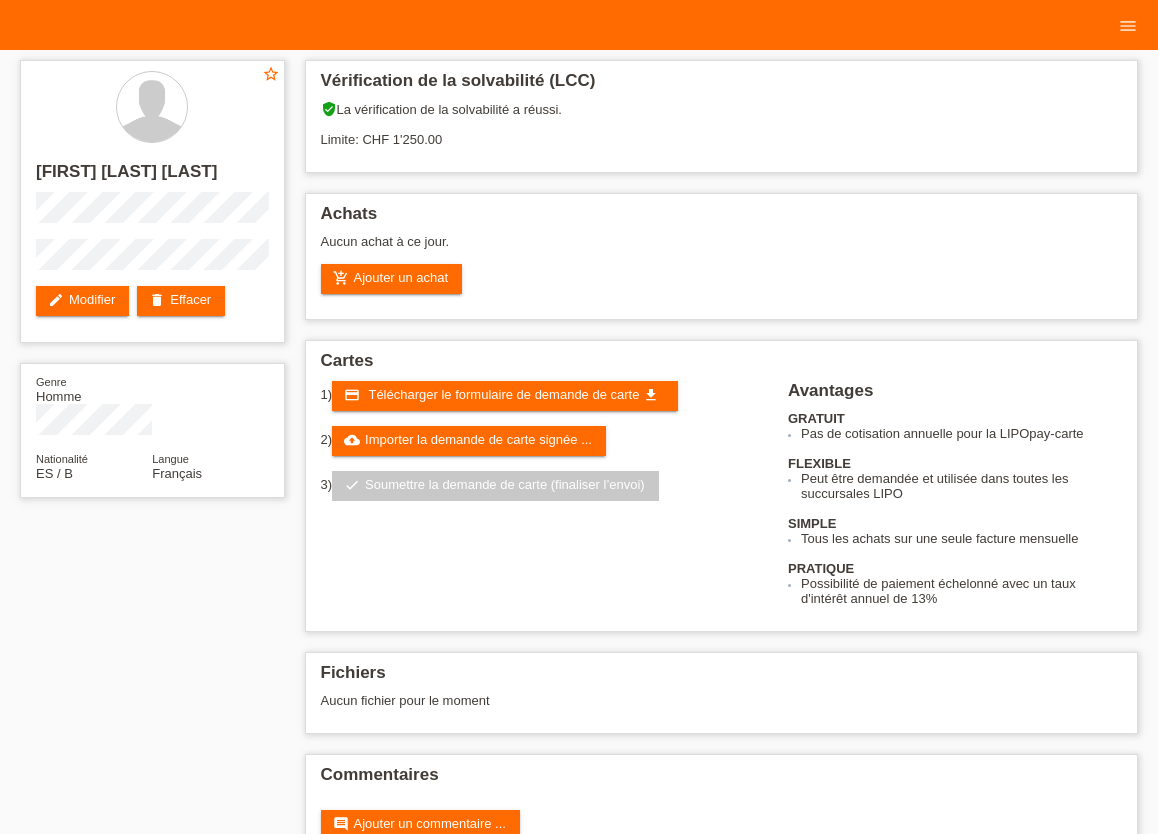 scroll, scrollTop: 0, scrollLeft: 0, axis: both 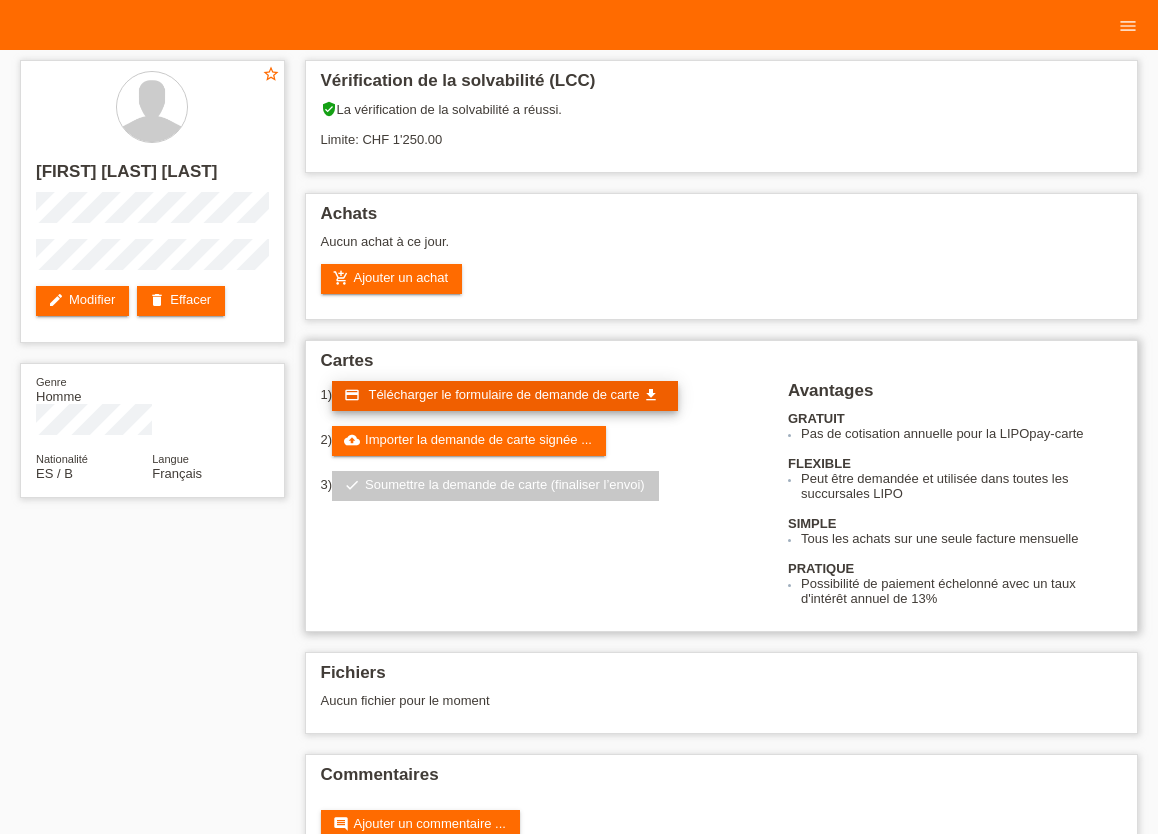click on "Télécharger le formulaire de demande de carte" at bounding box center [503, 394] 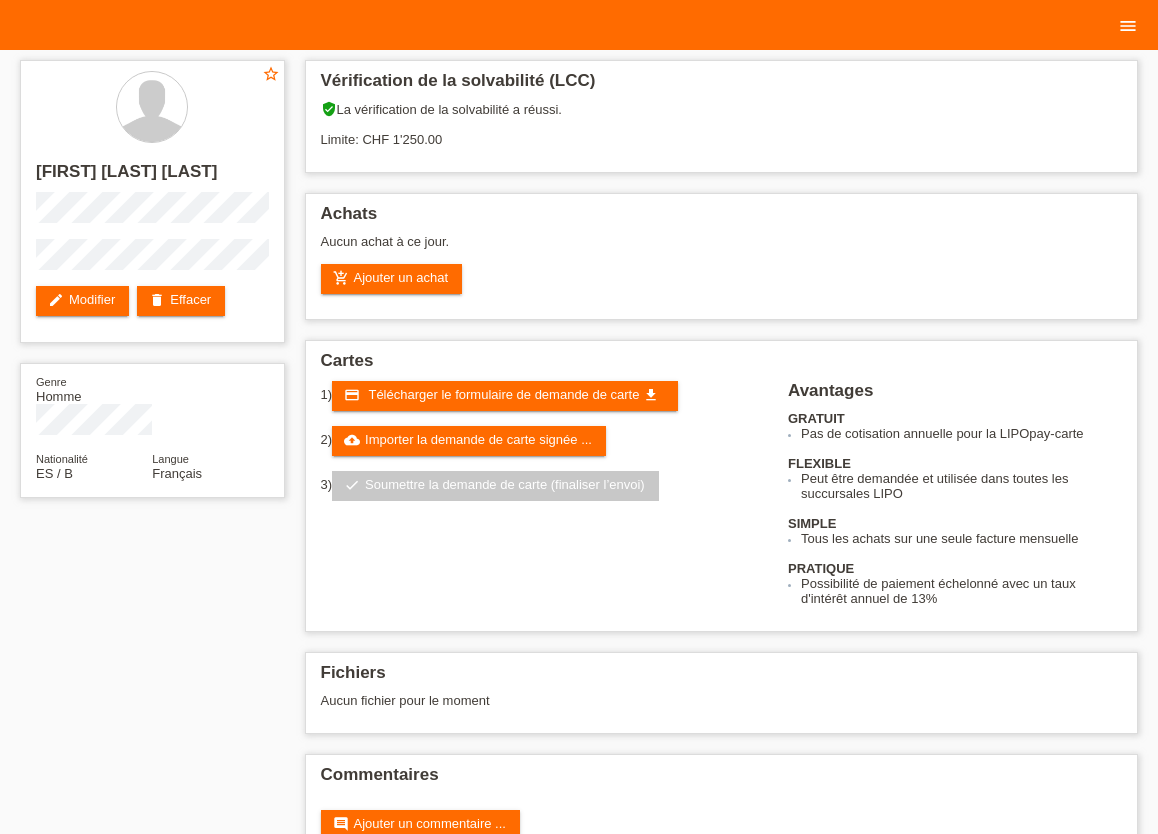click on "menu" at bounding box center [1128, 26] 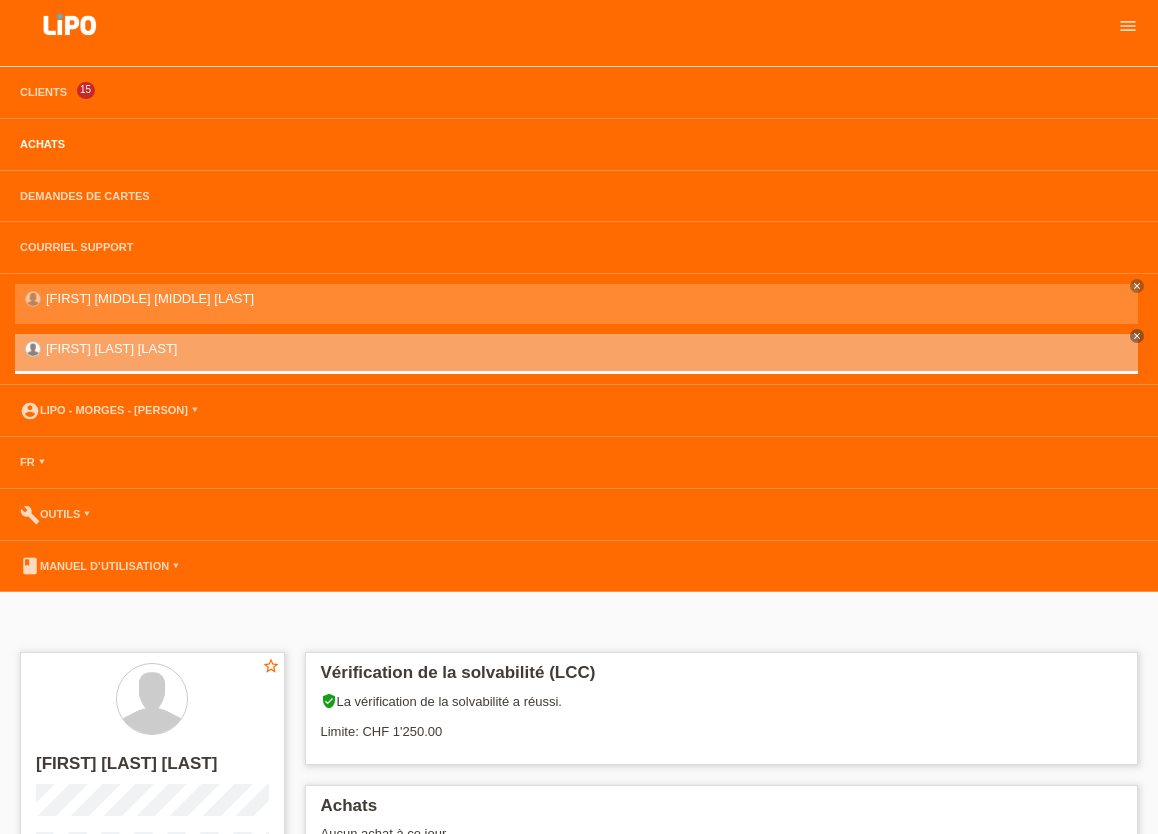 click on "Achats" at bounding box center [42, 144] 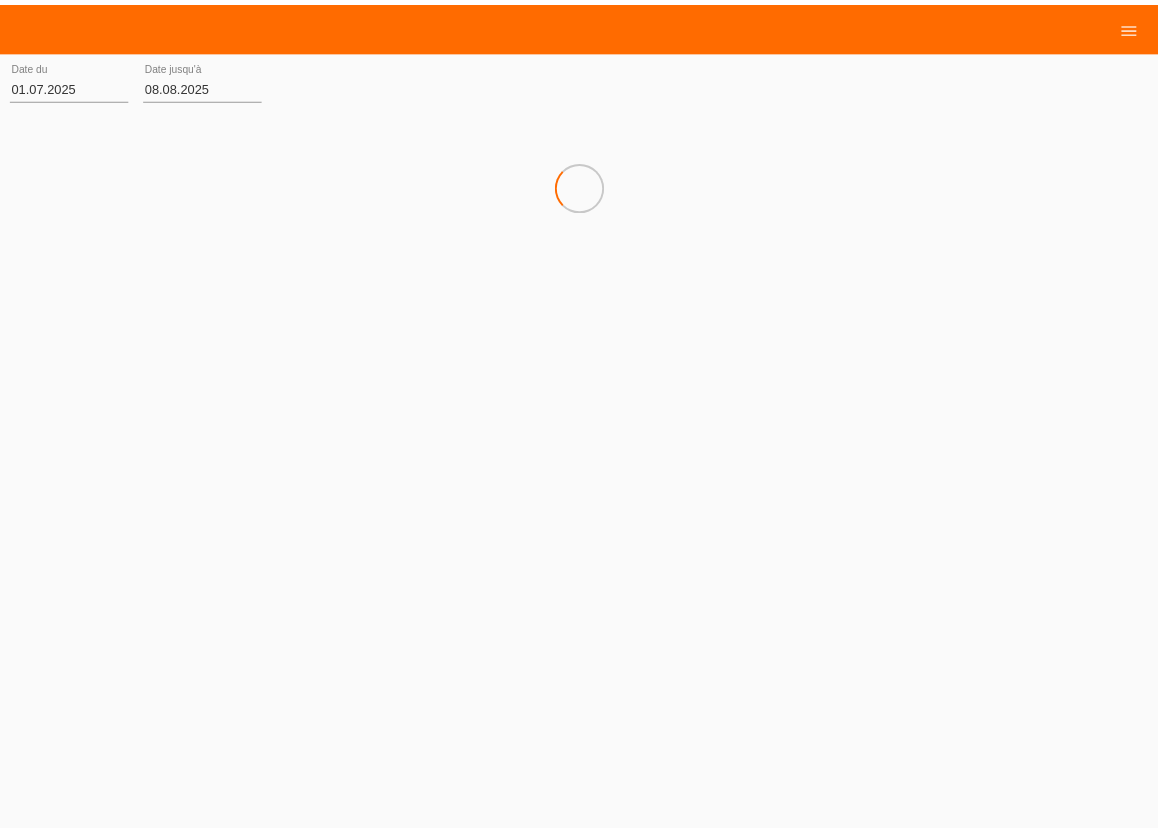 scroll, scrollTop: 0, scrollLeft: 0, axis: both 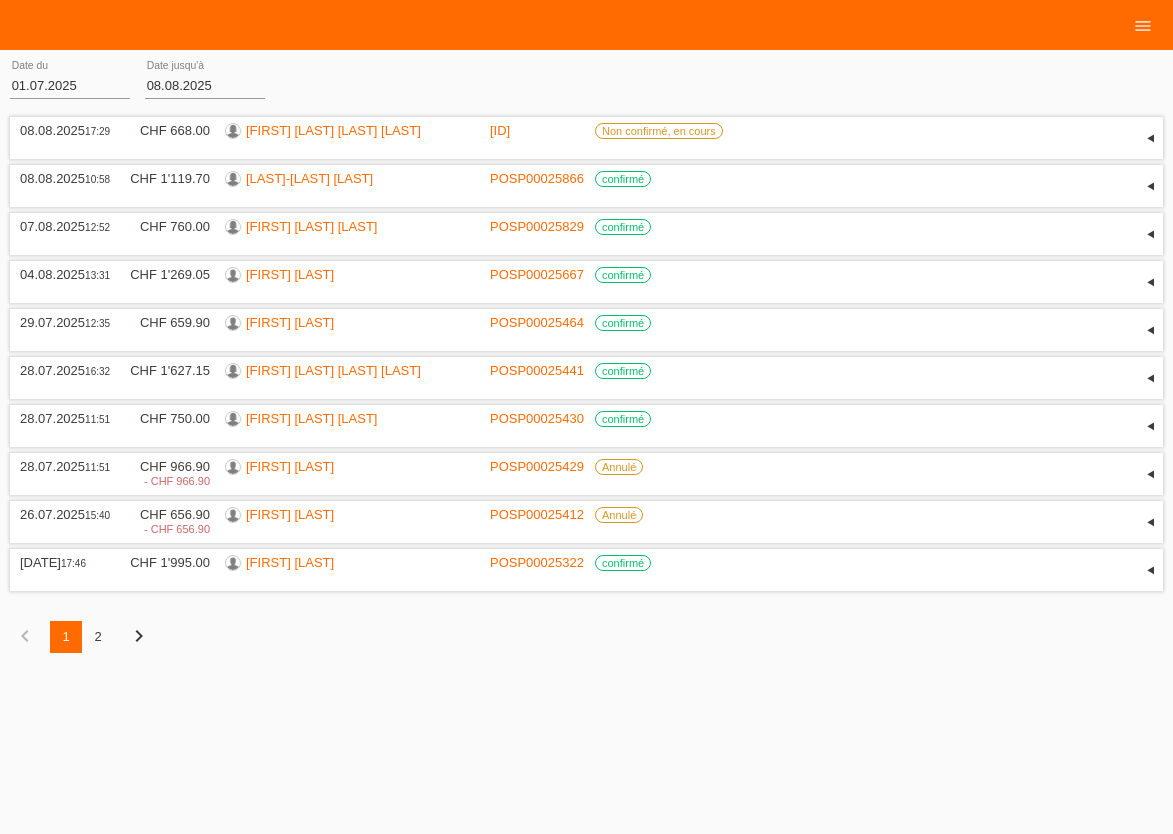 click on "menu" at bounding box center (1143, 25) 